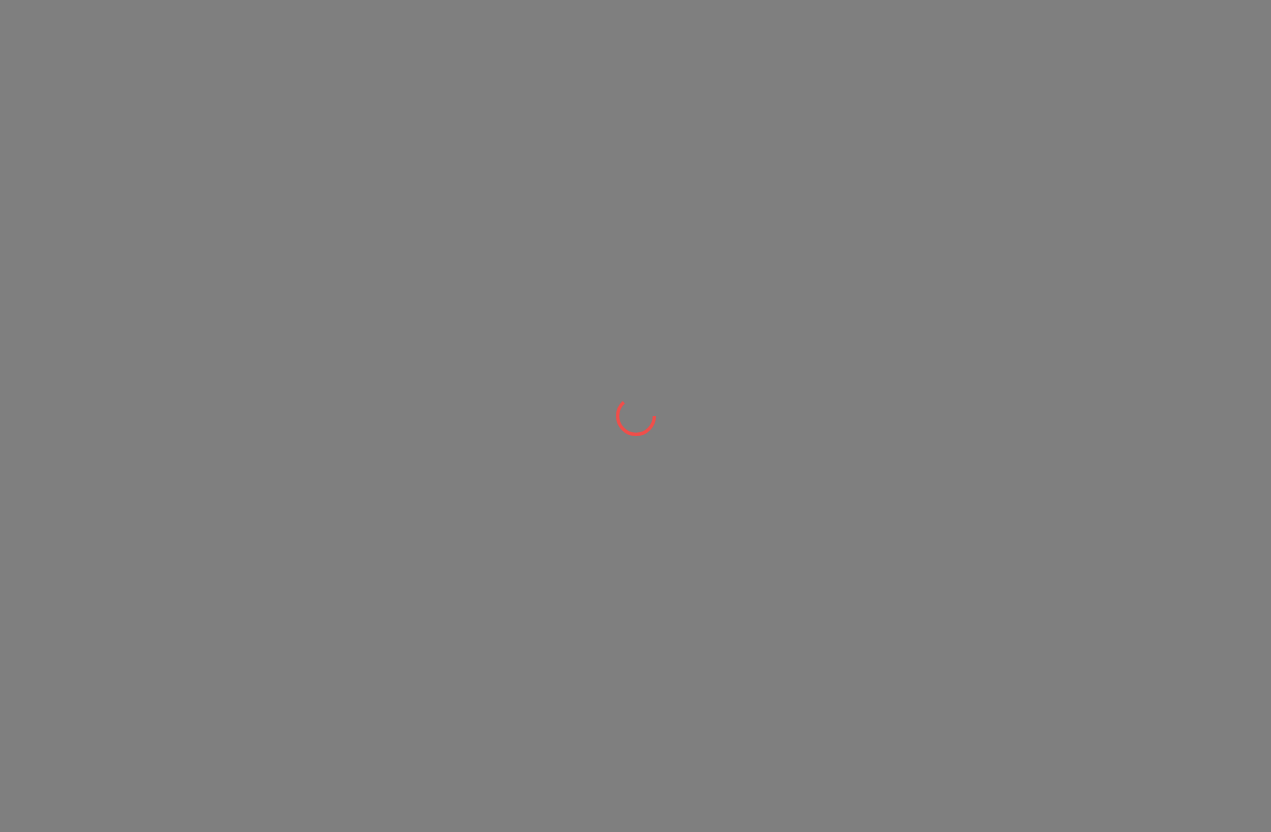 scroll, scrollTop: 0, scrollLeft: 0, axis: both 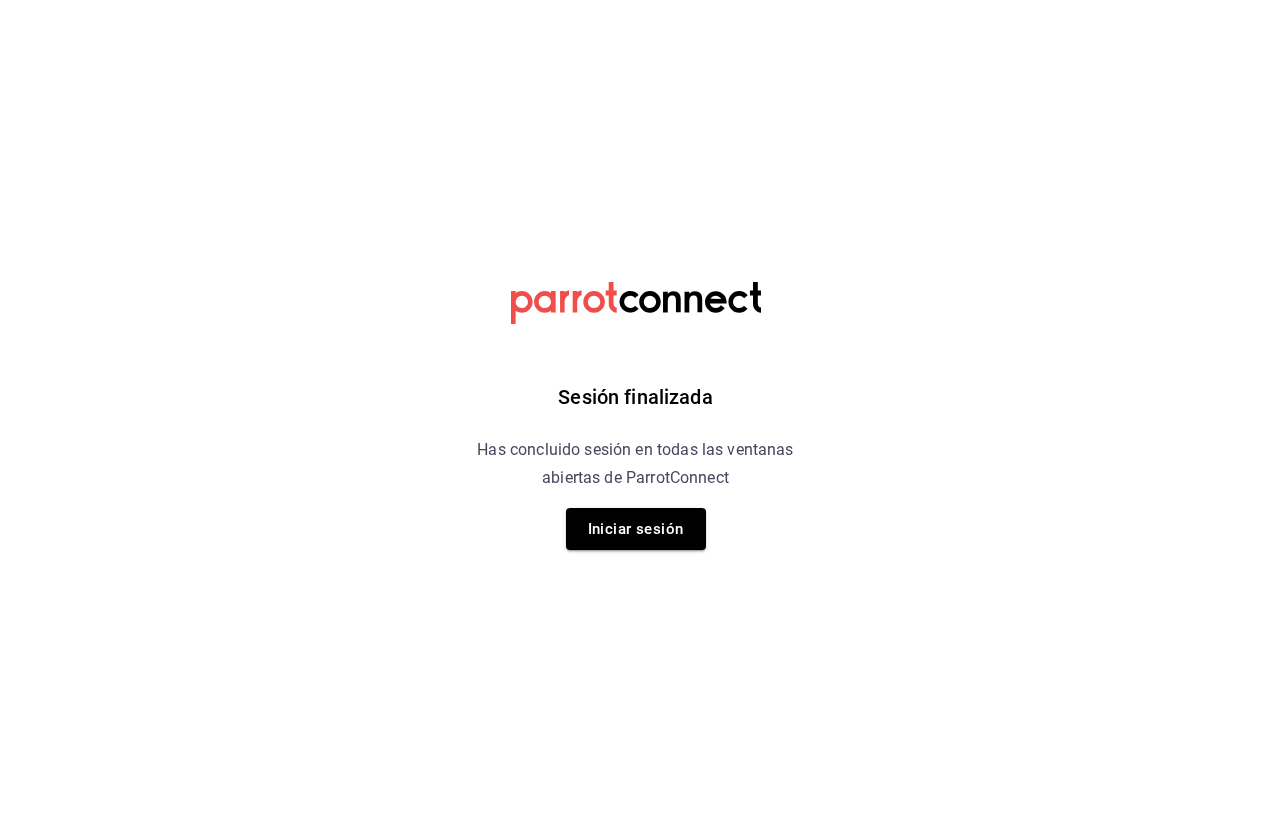 click on "Iniciar sesión" at bounding box center [636, 529] 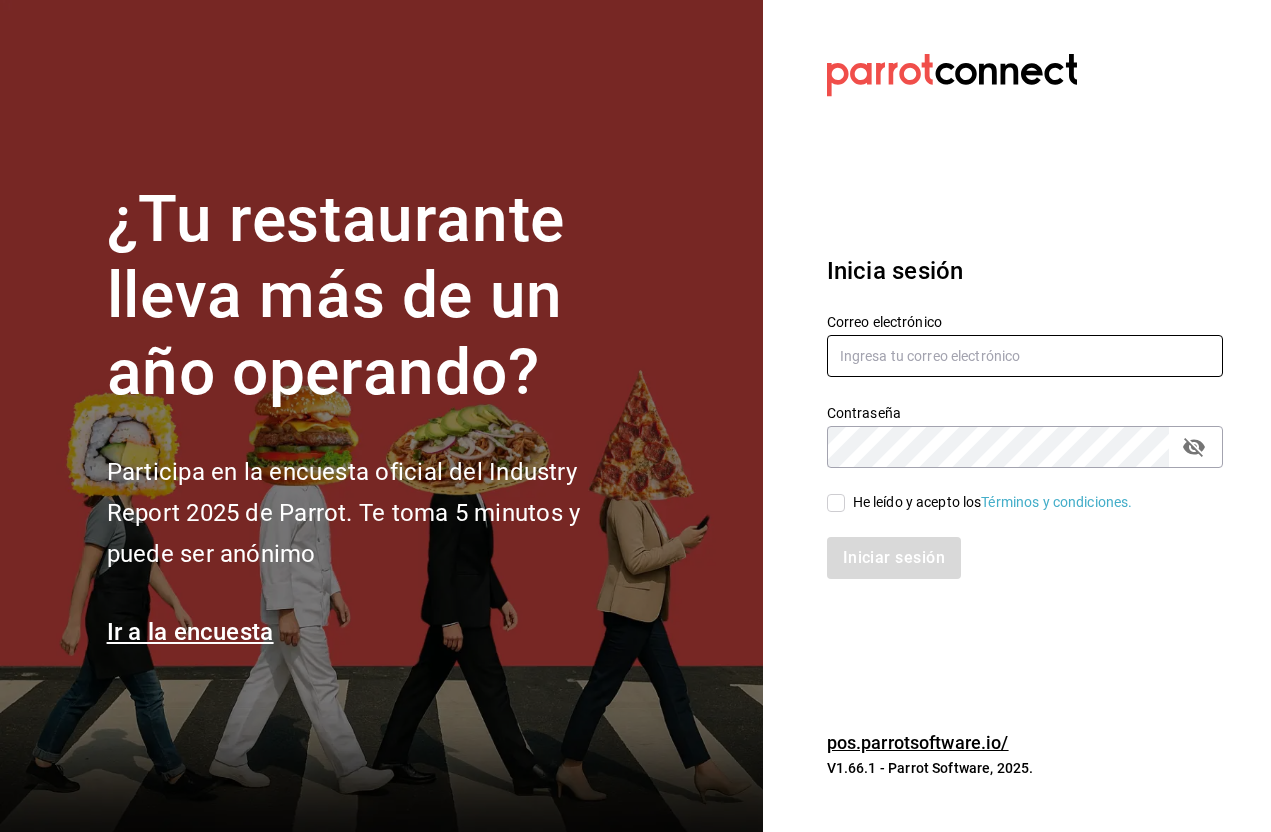 click at bounding box center (1025, 356) 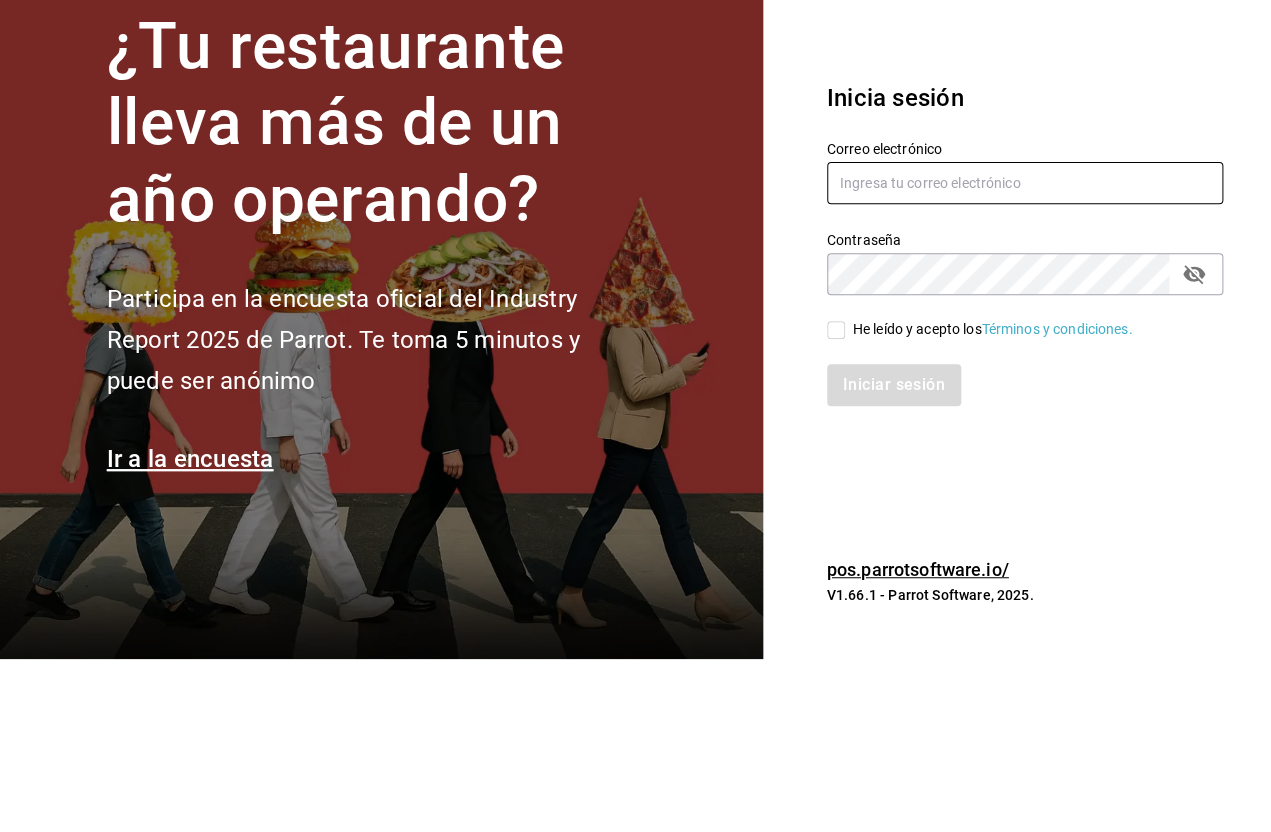 type on "[USERNAME]@[DOMAIN].com" 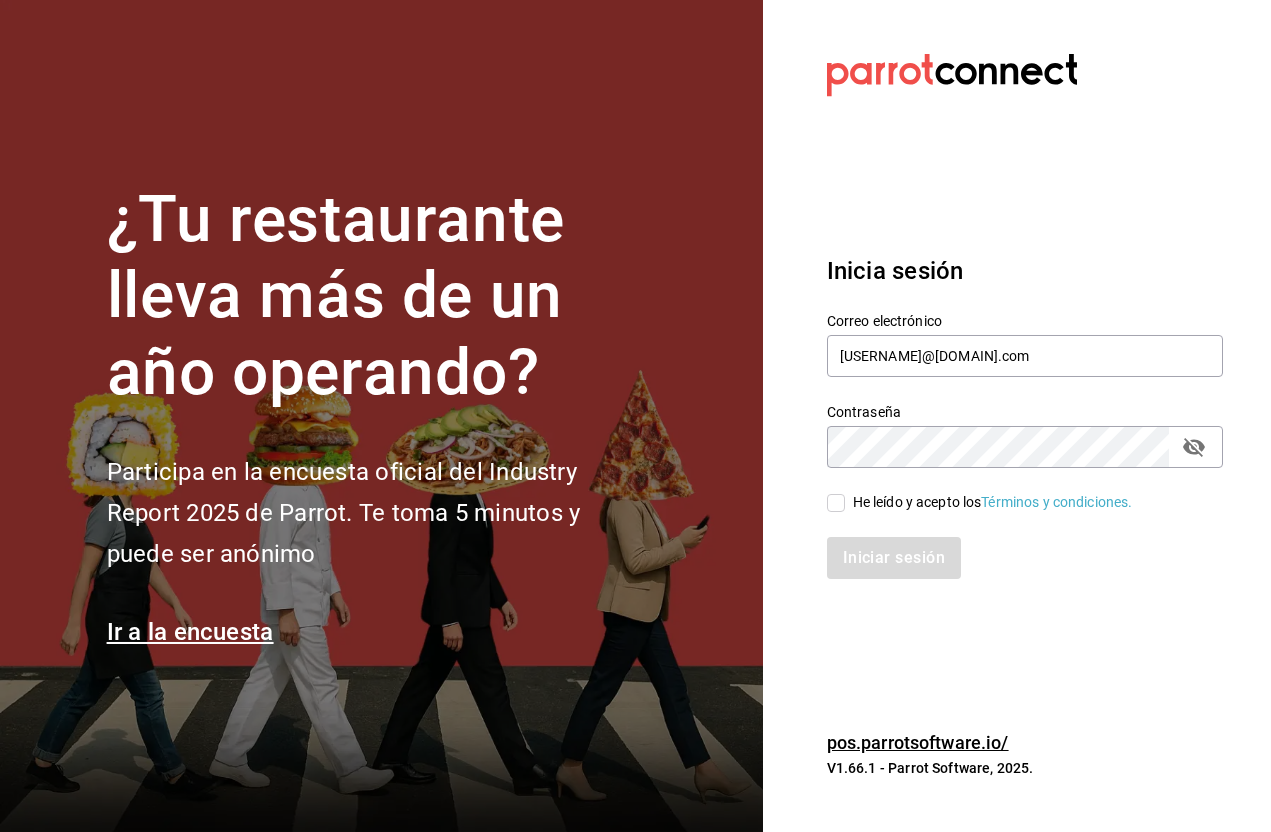 click on "He leído y acepto los  Términos y condiciones." at bounding box center (836, 503) 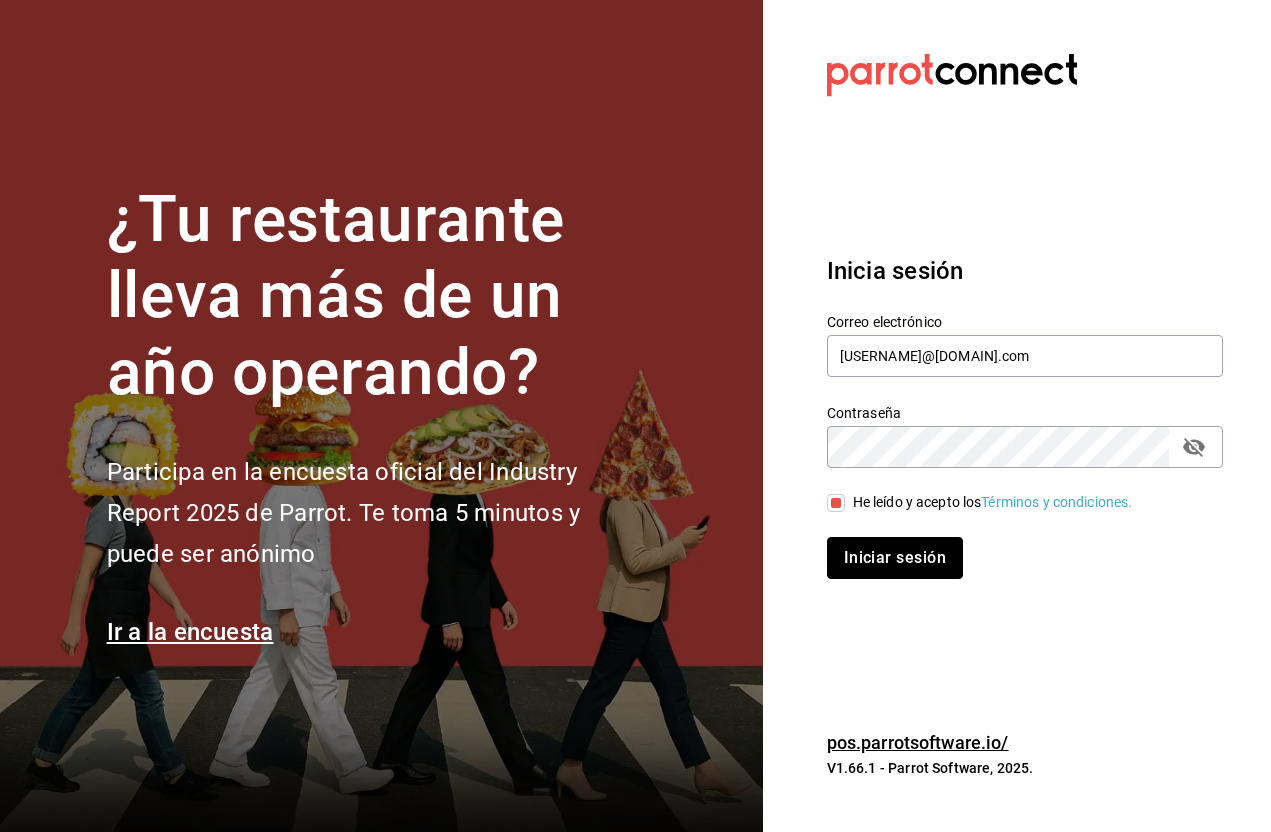 click on "Iniciar sesión" at bounding box center (895, 558) 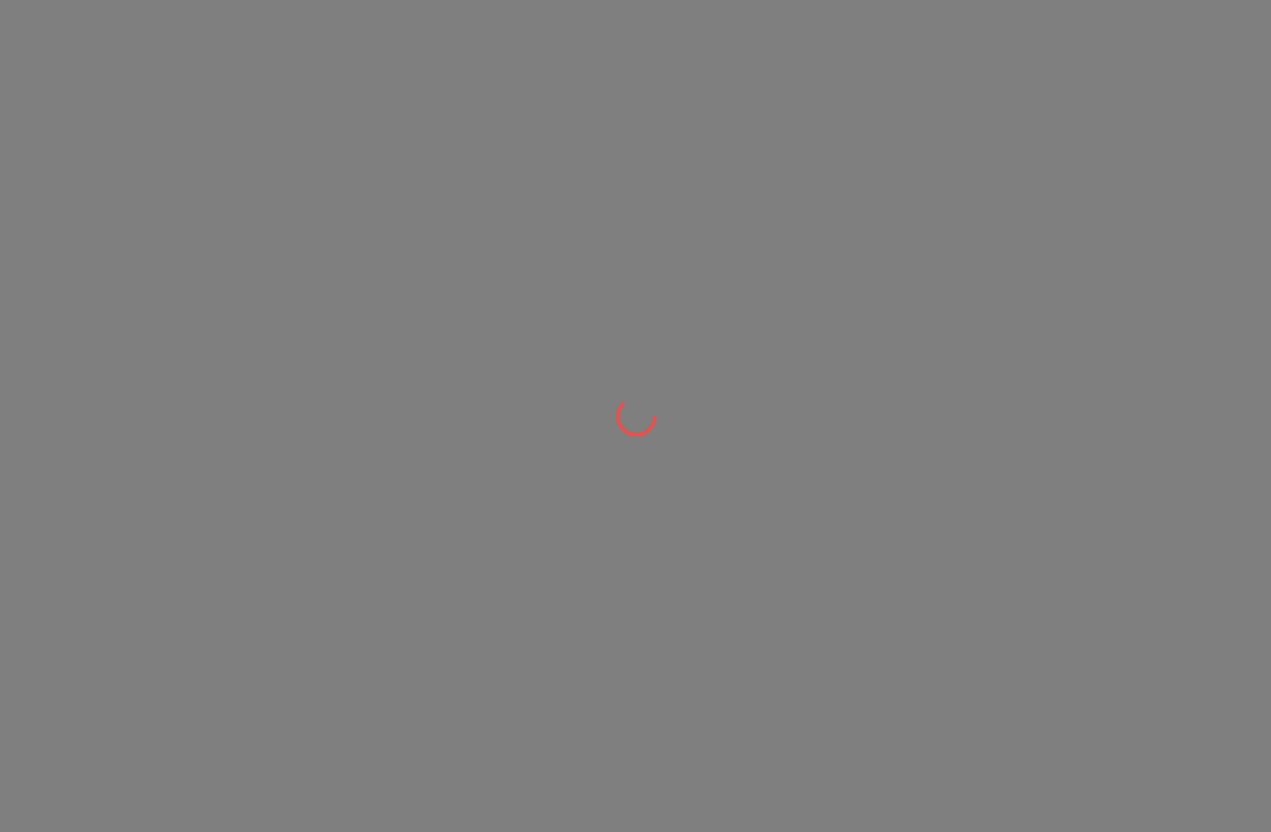 scroll, scrollTop: 0, scrollLeft: 0, axis: both 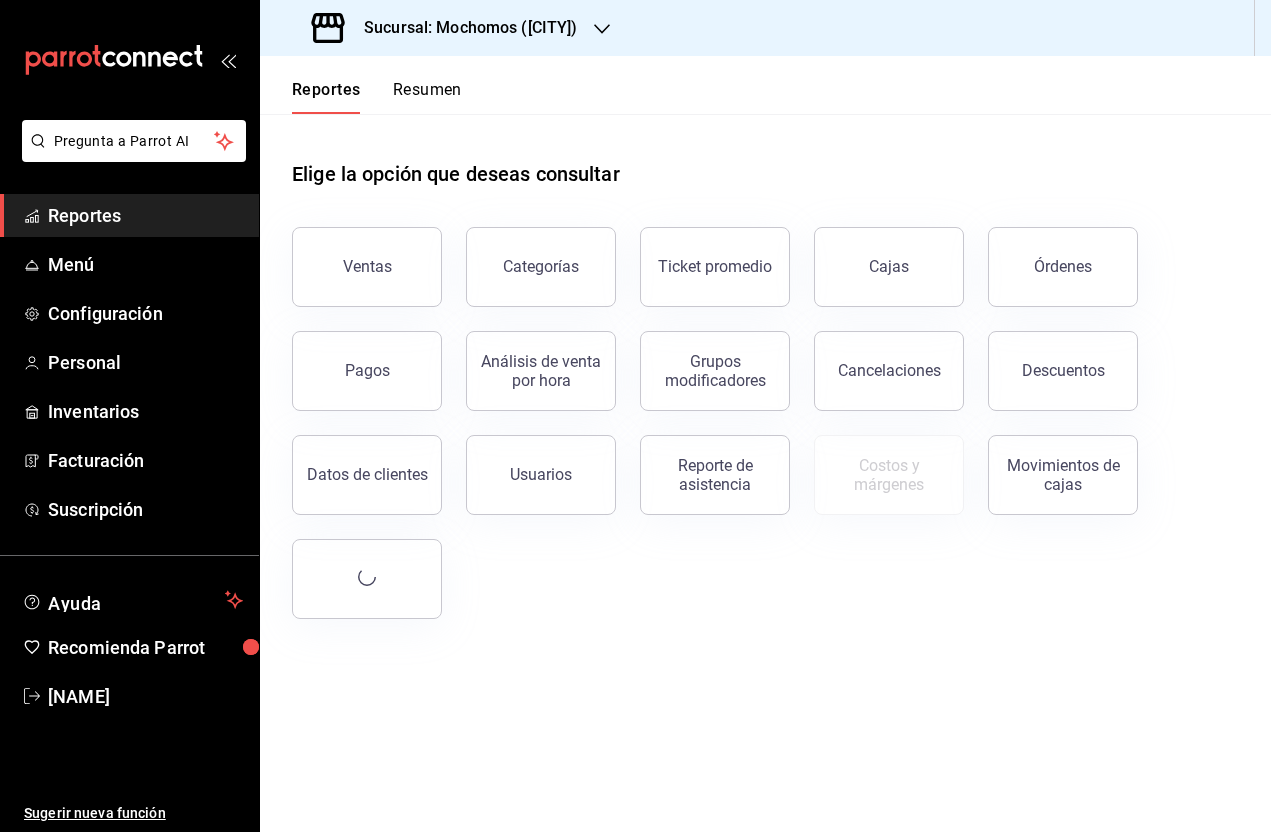 click on "Sucursal: Mochomos (Cancun)" at bounding box center (463, 28) 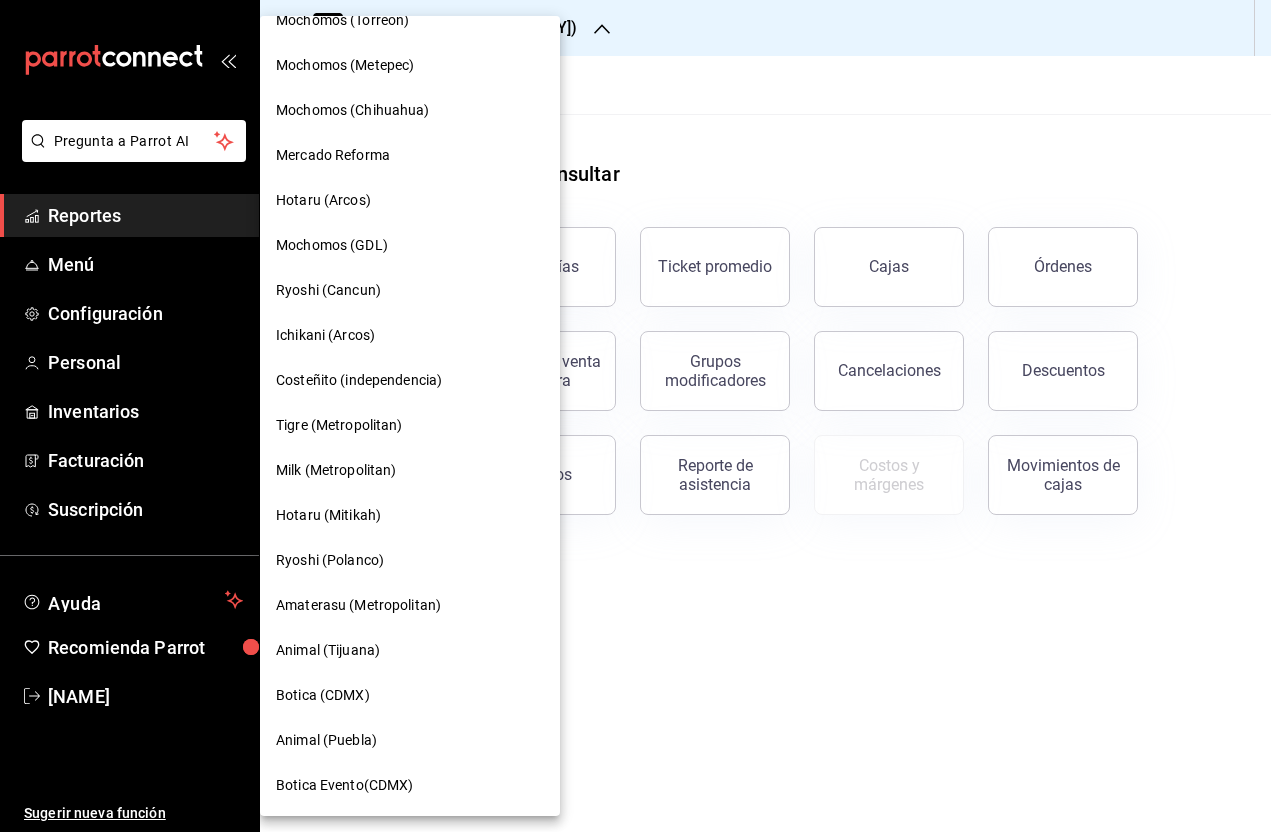 scroll, scrollTop: 1106, scrollLeft: 0, axis: vertical 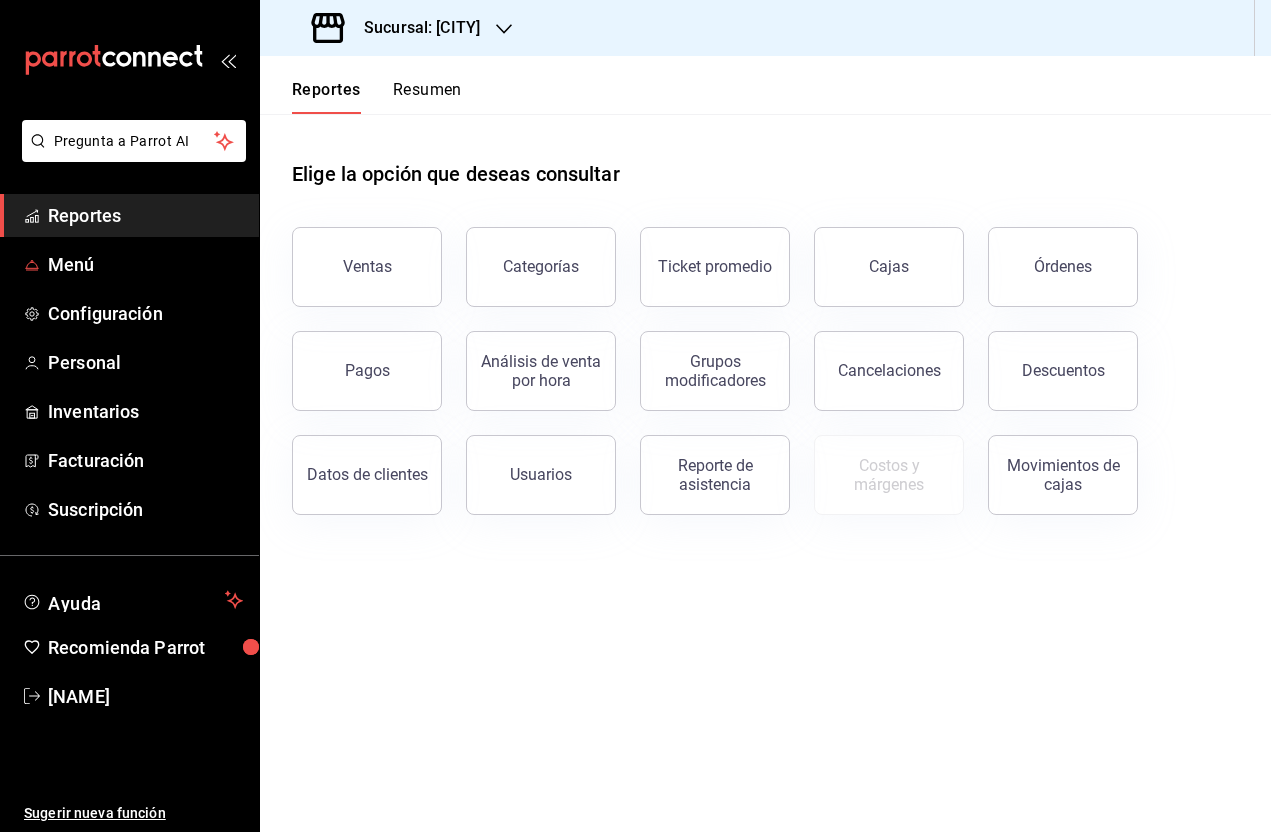 click on "Menú" at bounding box center [145, 264] 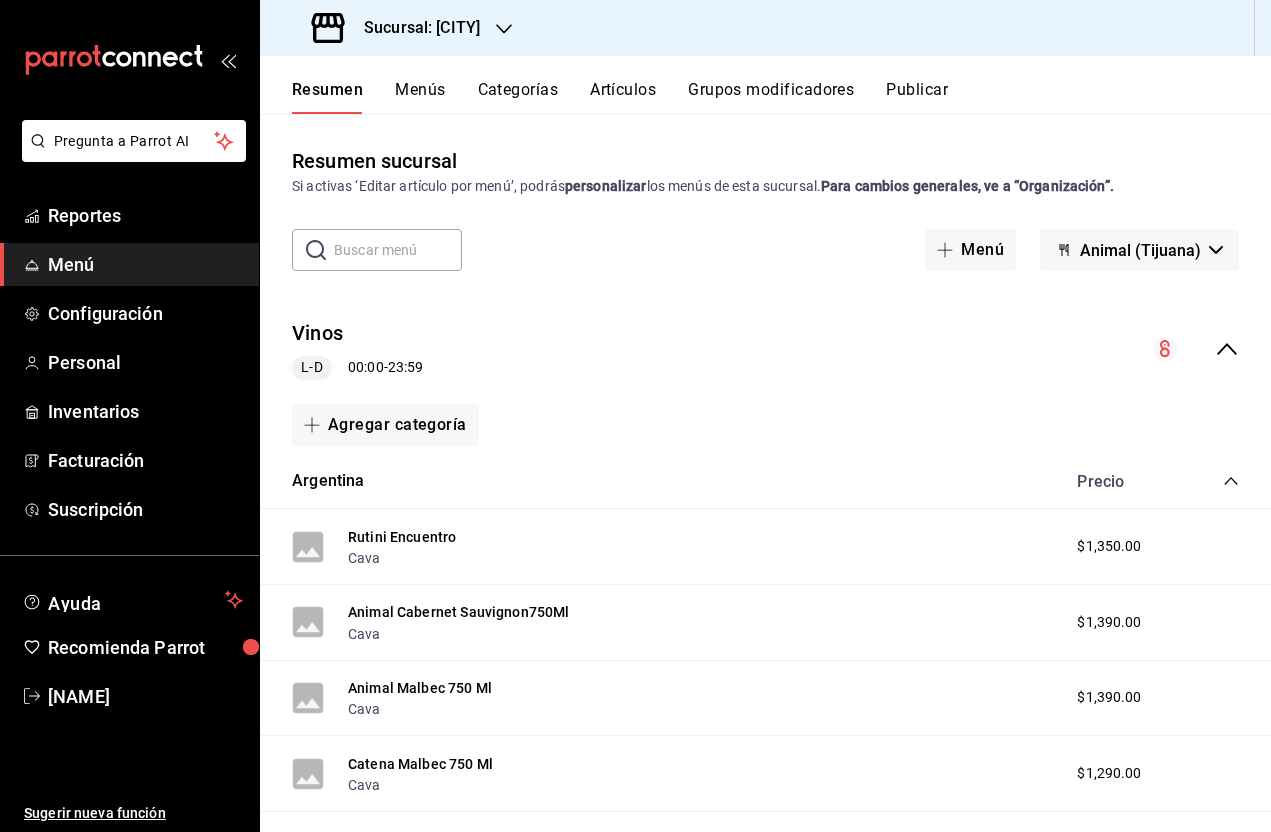 click on "Artículos" at bounding box center [623, 97] 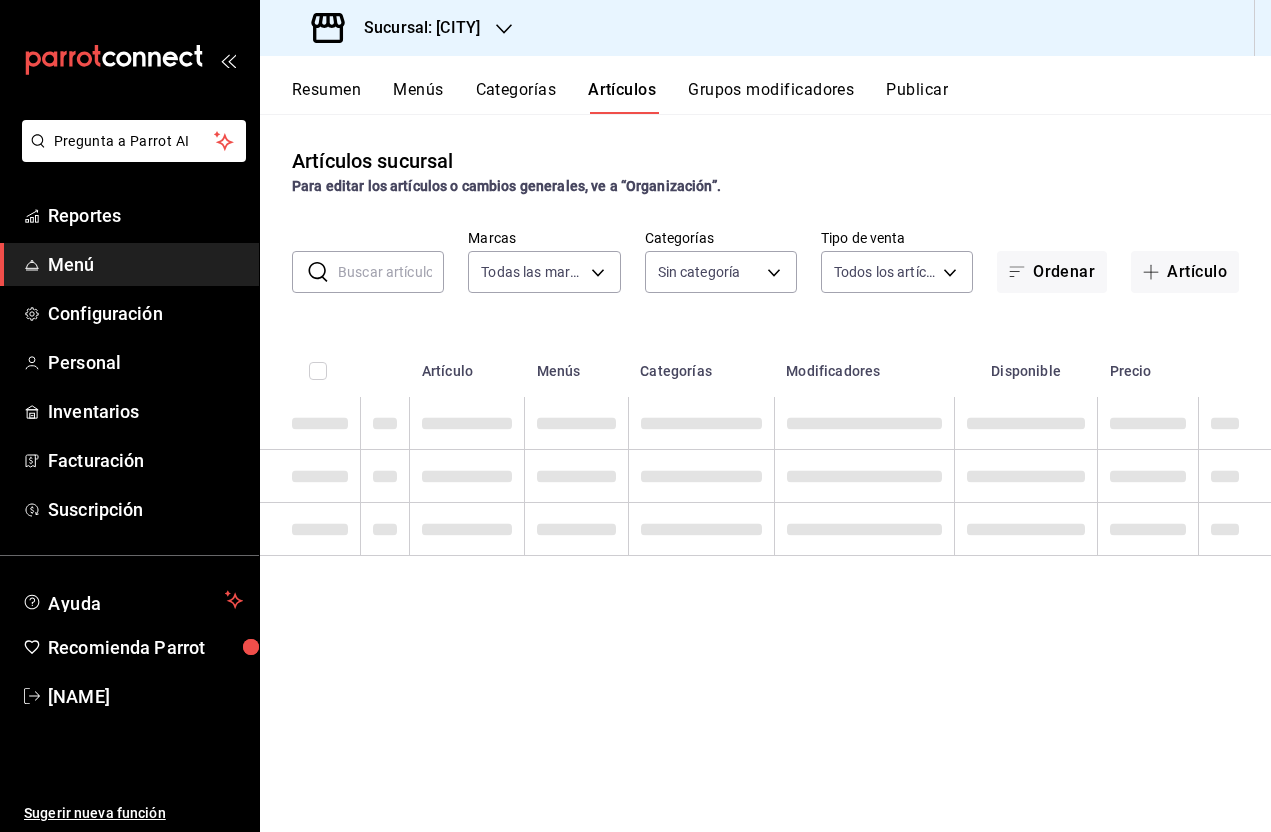 type on "98bba0fd-3ba1-42e0-bfa8-4188b5c89202" 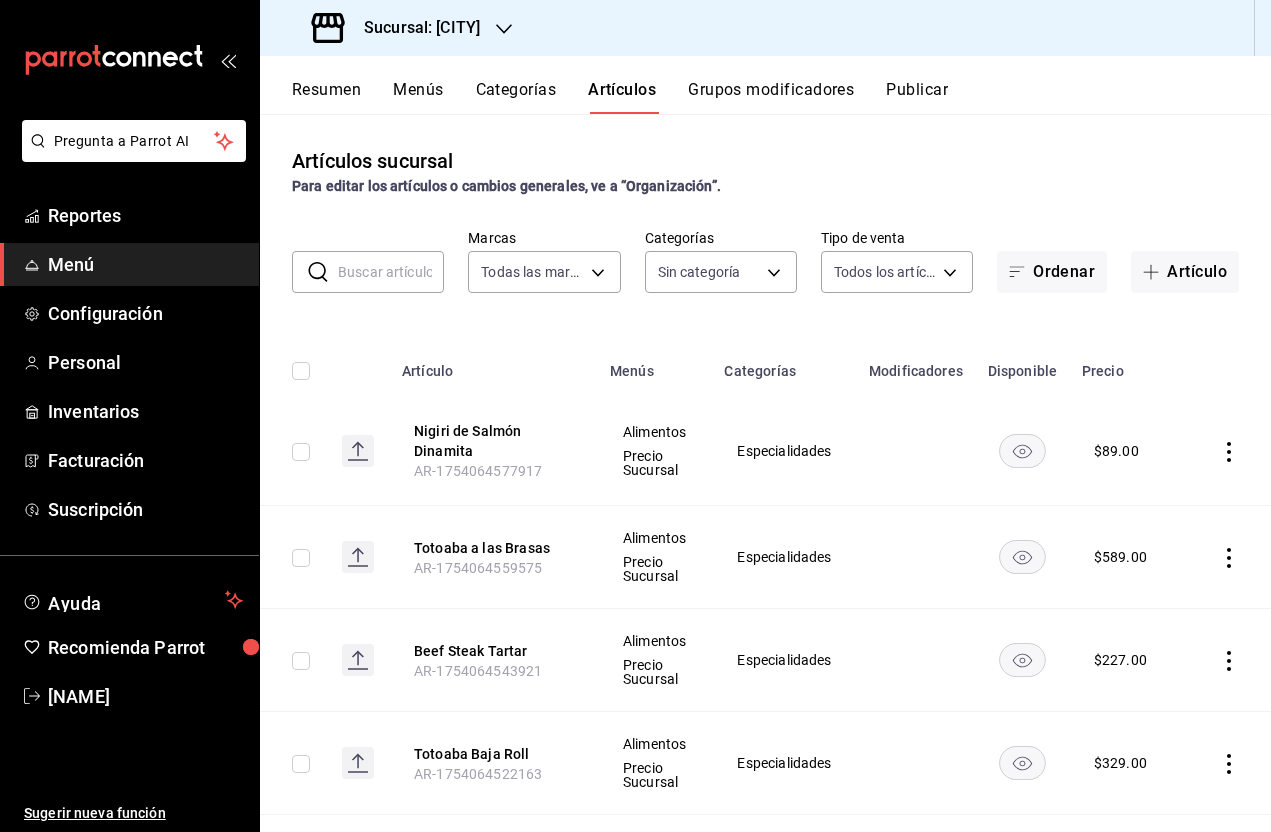 type on "96d07005-5fc6-4ee6-aacf-f364d001c892,70367597-e67a-4a0b-ac4f-a9efdea329e3,bdcf3141-2d37-4a54-8cc8-4a3e13107dd5,f81b02eb-f8ed-4f0f-ad60-b084855aabbc,5cb79e97-60a1-451c-a2f8-1d3b404cca5e,ebabb5f6-62a7-4dcb-ae47-0bc3c2da31af,9bab006d-9945-4fcd-ad53-61b1bcc7b17a,c87cea44-5c45-405a-964d-3edb4f6be91a,209e9270-aae5-49cd-8963-05575cc03adf,eed0818e-7a83-4725-9e4f-a7127069cc11,09c53af0-a38b-4098-b775-79d2acbd831f,17485560-50d3-42c4-bb26-482dc61af93e,01a99edd-9247-49db-abc6-70d112e303d5,e9b784f2-d78a-46d3-9d3e-968196ac3782,f7b334b8-32ed-42cb-aafe-e7da62af99bf,cbe8dd9e-e21f-418b-bc17-a281ed7a903c,9a261444-5fa1-4ef3-9eb7-177fec88a70f,ffcda660-a678-4814-bab3-c3c167f985e5,dd9ac0fd-4f02-48d0-8481-0678c9f14c38,498ded7c-4d51-4e5d-8cf5-2a9ffbc0c564,73256a17-92eb-45ce-a6b1-4aea197efe59,7f5b4819-c4de-4332-a82b-e6f9a511467d,2faadc3d-ccb6-4ce6-8cc0-8ca577569187,533081d9-3e5e-400a-9853-449ab9b45bf4,59cf48d1-23ca-42ed-b0d3-d83044b63050,3e82d3b0-9bab-4718-bc12-2b43b18c183f,a3351ffc-e96b-4085-89b1-6a4a48c150c5,abe62eac-96d6-4d43-95e..." 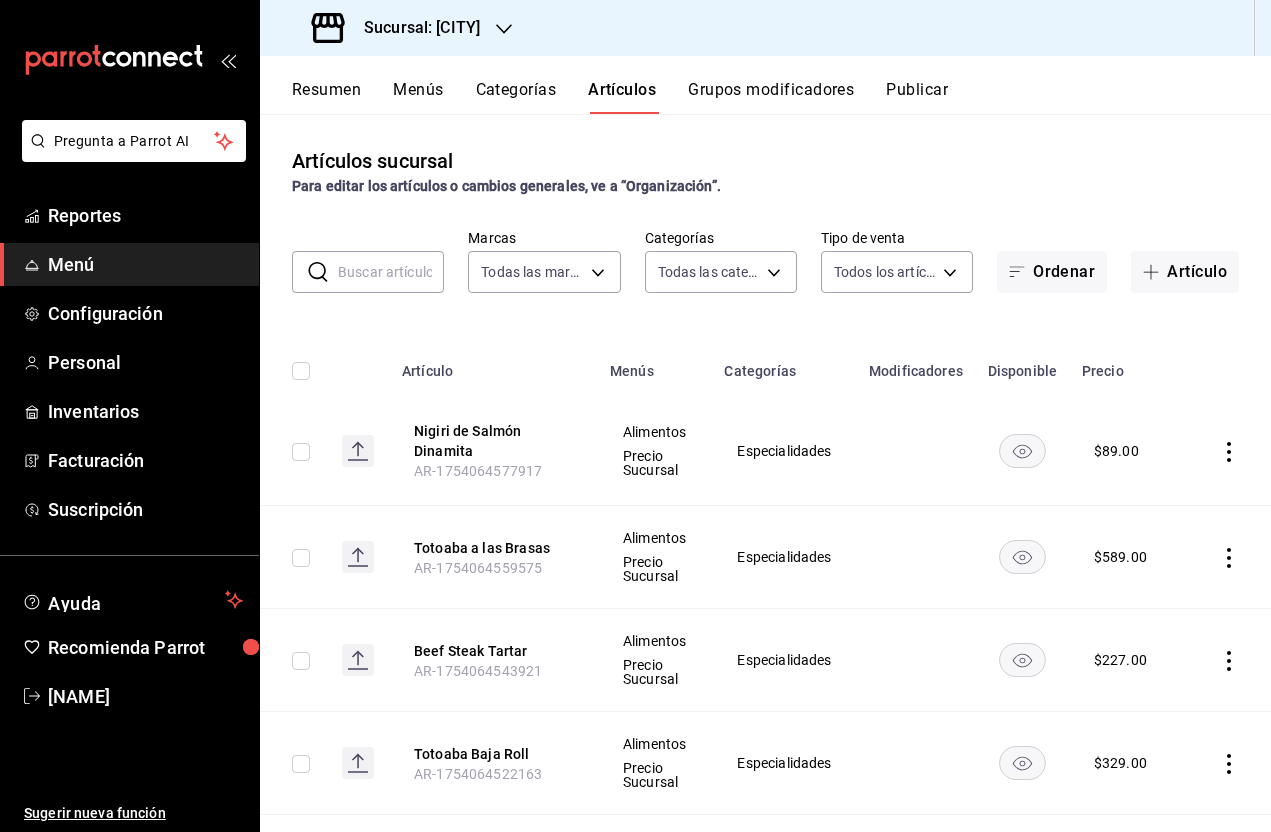 click at bounding box center (391, 272) 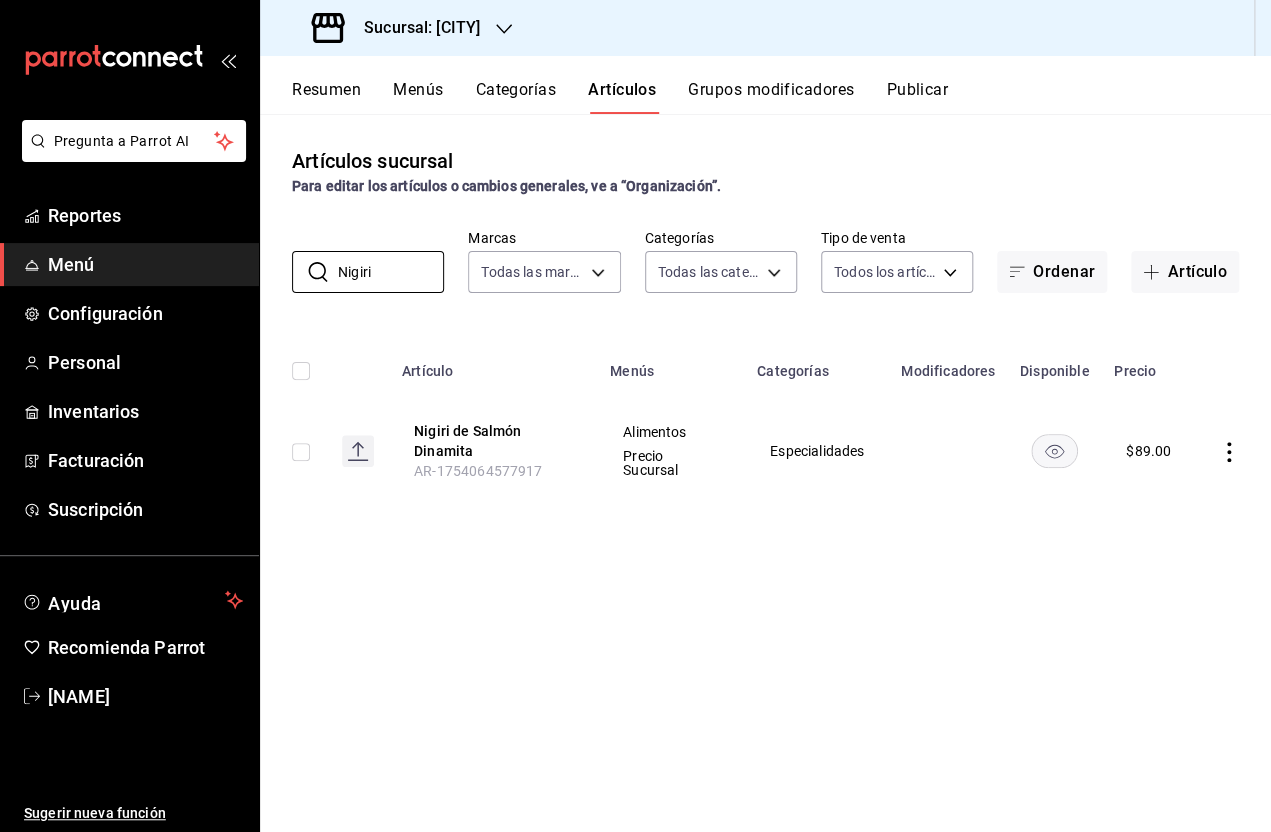 type on "Nigiri" 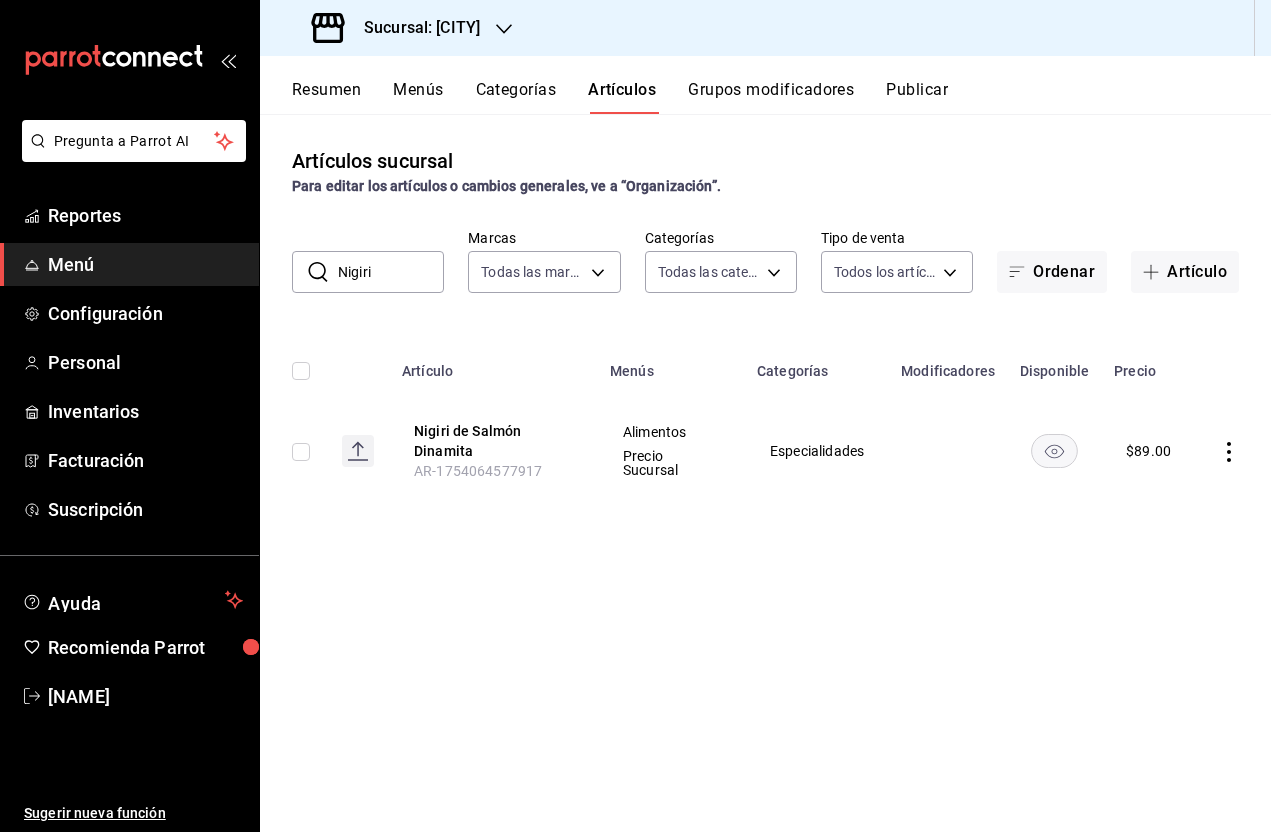 click on "Nigiri de Salmón Dinamita" at bounding box center [494, 441] 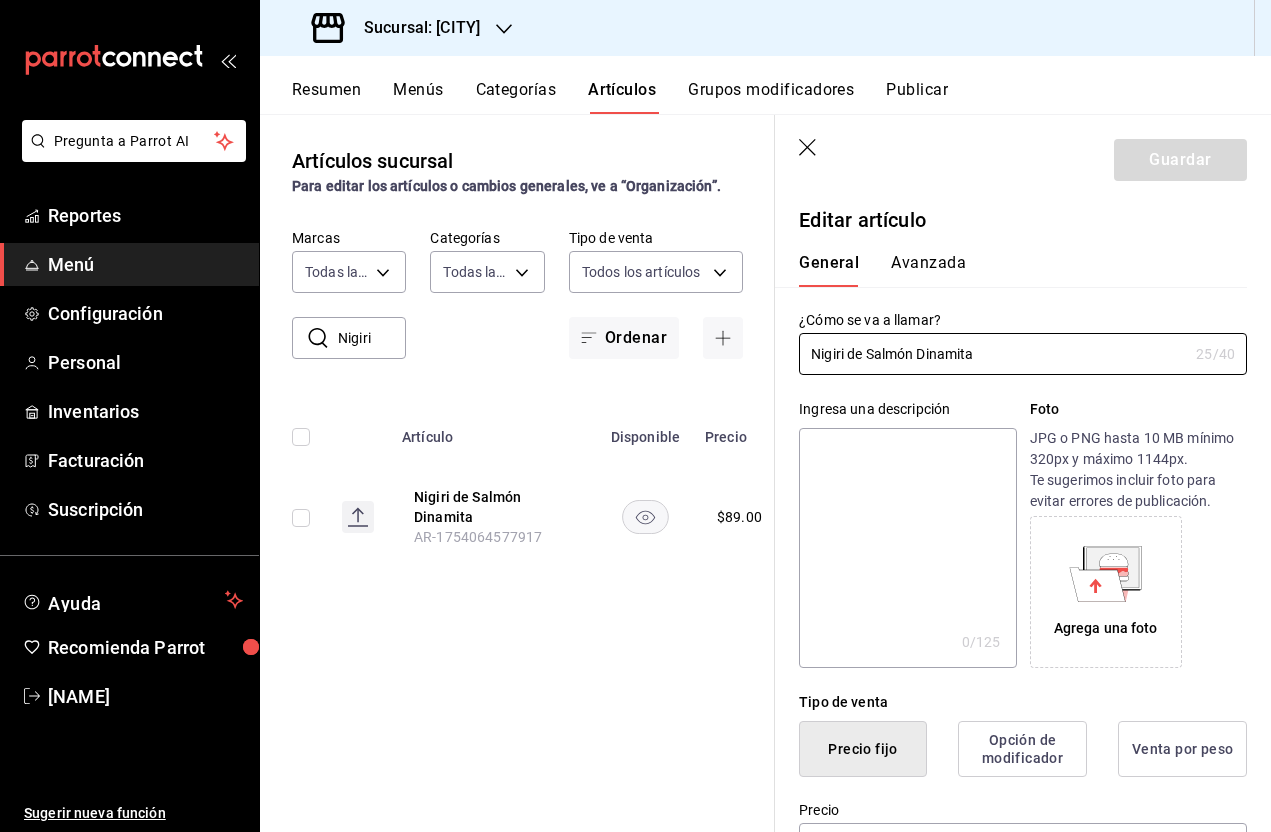 type on "$89.00" 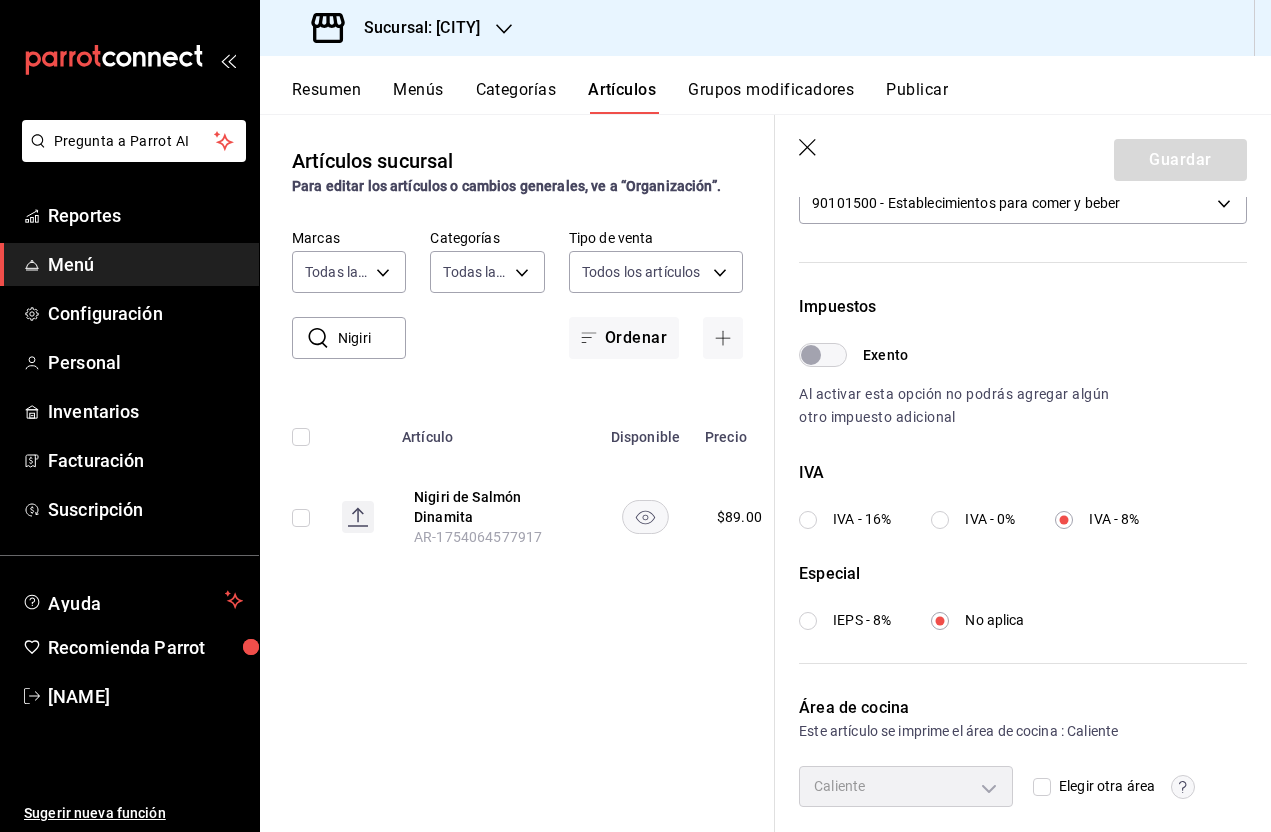 scroll, scrollTop: 510, scrollLeft: 0, axis: vertical 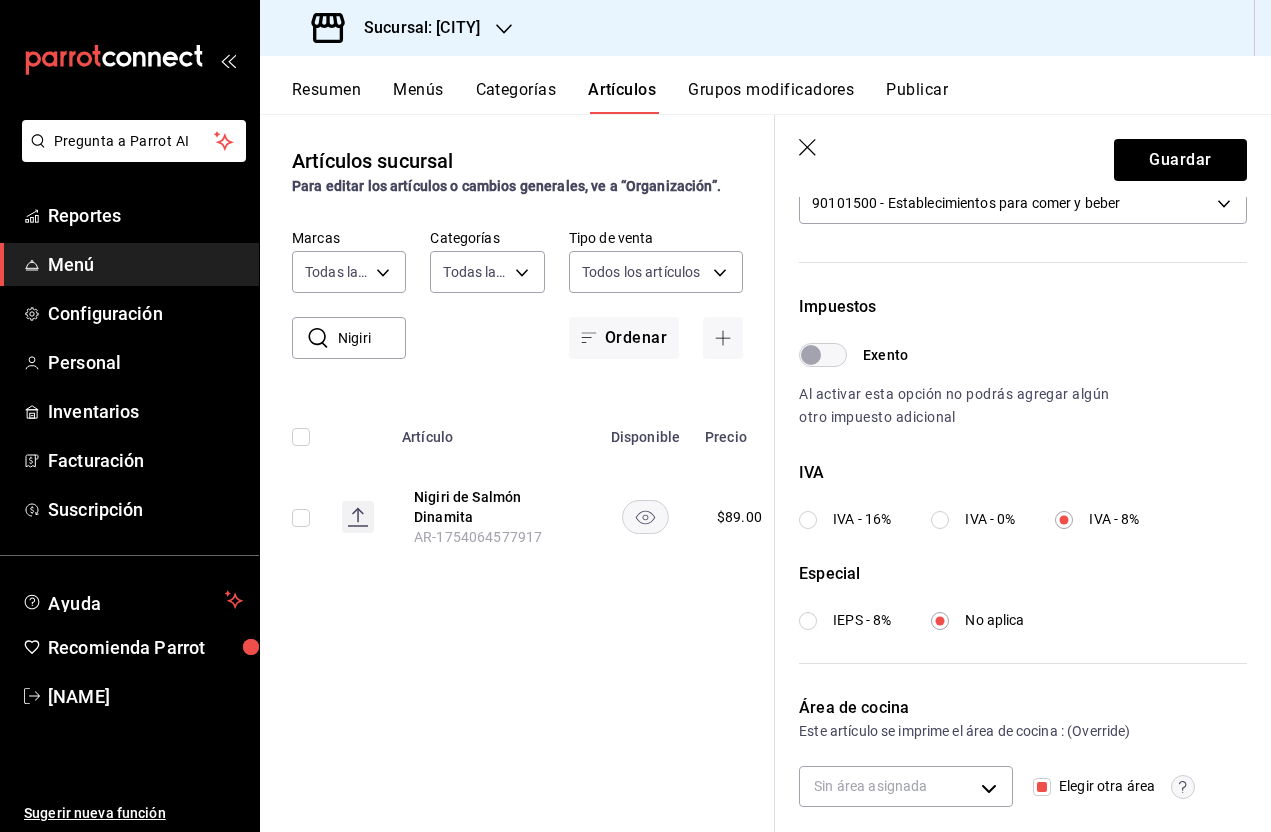 click on "Pregunta a Parrot AI Reportes   Menú   Configuración   Personal   Inventarios   Facturación   Suscripción   Ayuda Recomienda Parrot   Jorge García   Sugerir nueva función   Sucursal: Animal (Tijuana) Resumen Menús Categorías Artículos Grupos modificadores Publicar Artículos sucursal Para editar los artículos o cambios generales, ve a “Organización”. ​ Nigiri ​ Marcas Todas las marcas, Sin marca 98bba0fd-3ba1-42e0-bfa8-4188b5c89202 Categorías Todas las categorías, Sin categoría Tipo de venta Todos los artículos ALL Ordenar Artículo Disponible Precio Nigiri de Salmón Dinamita AR-1754064577917 $ 89.00 Guardar Editar artículo General Avanzada ¿Cómo se va a llamar? Nigiri de Salmón Dinamita 25 /40 ¿Cómo se va a llamar? Ingresa una descripción x 0 /125 ​ Foto JPG o PNG hasta 10 MB mínimo 320px y máximo 1144px. Te sugerimos incluir foto para evitar errores de publicación. Agrega una foto Tipo de venta Precio fijo Opción de modificador Venta por peso Precio $89.00 Categorías 16" at bounding box center [635, 416] 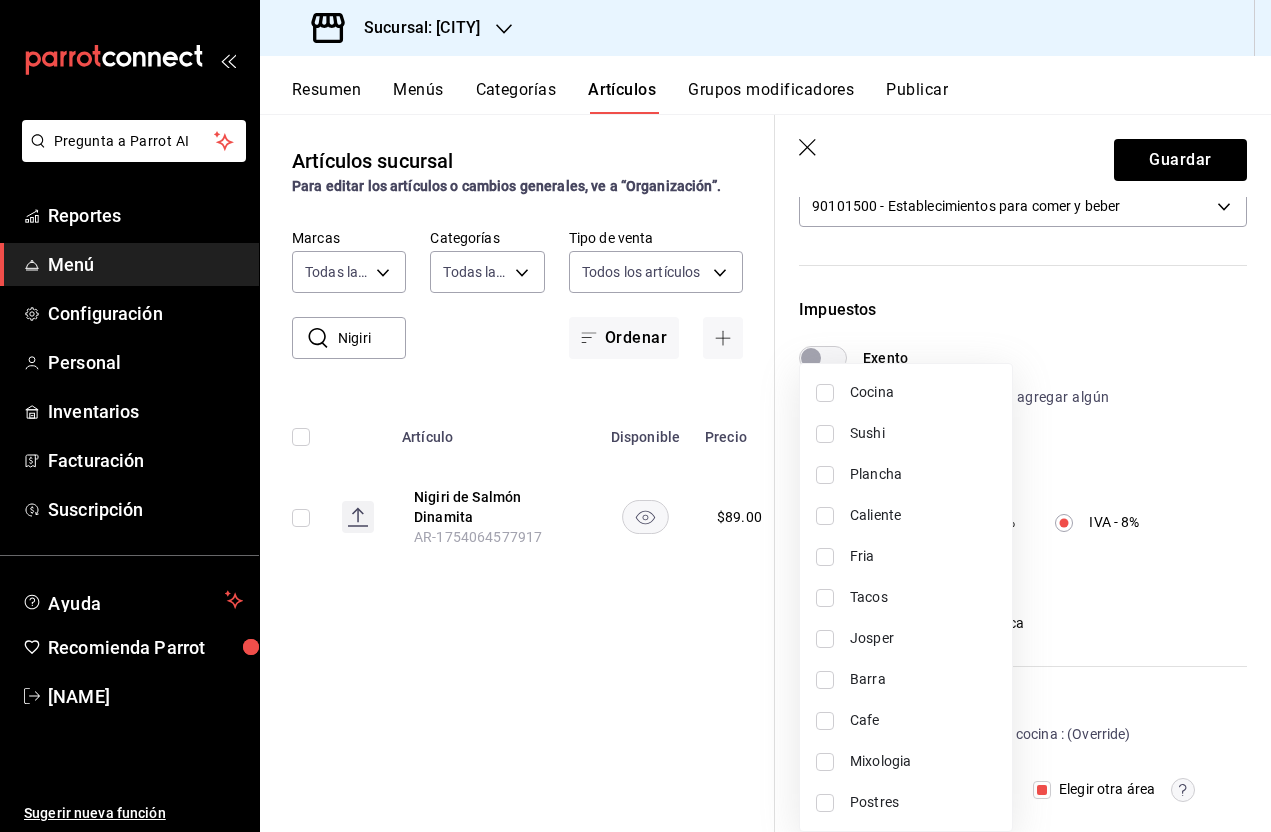 click at bounding box center (825, 434) 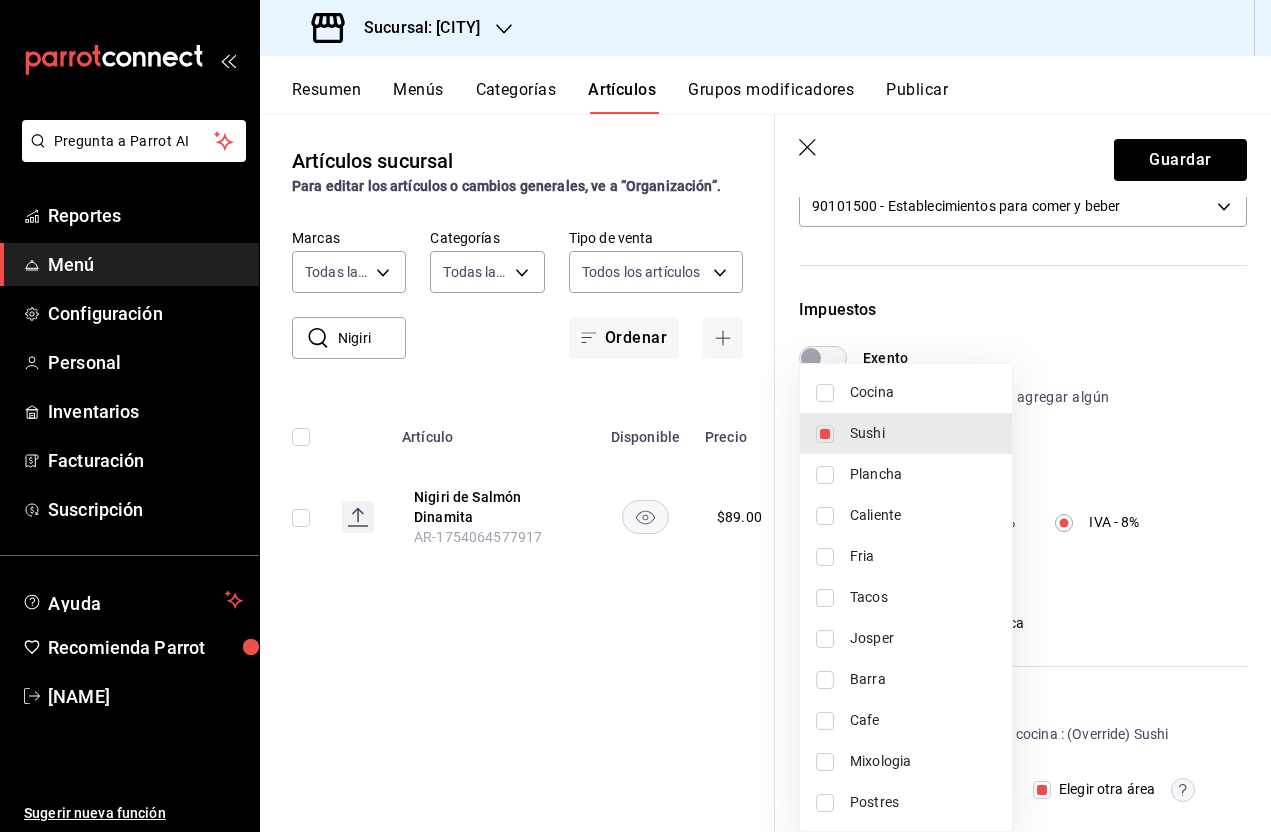 scroll, scrollTop: 506, scrollLeft: 0, axis: vertical 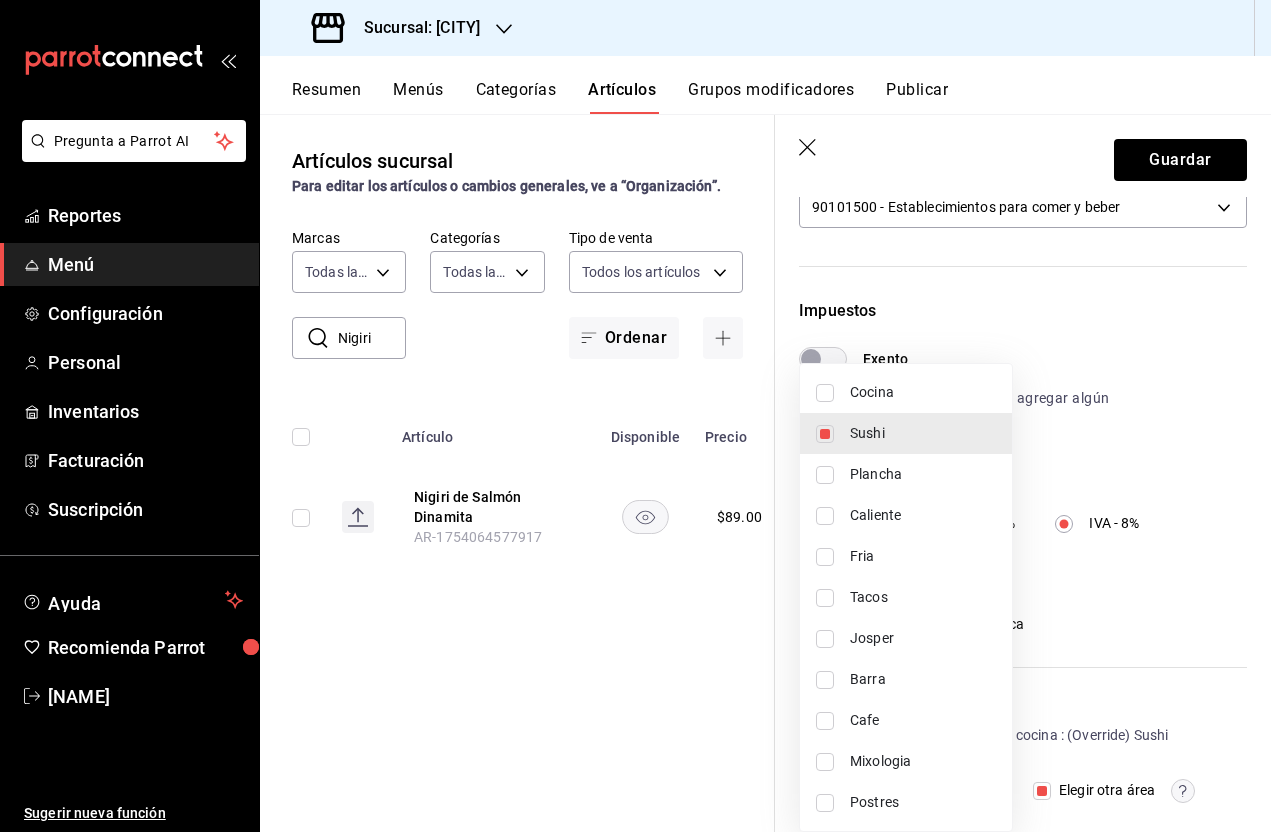 click at bounding box center [635, 416] 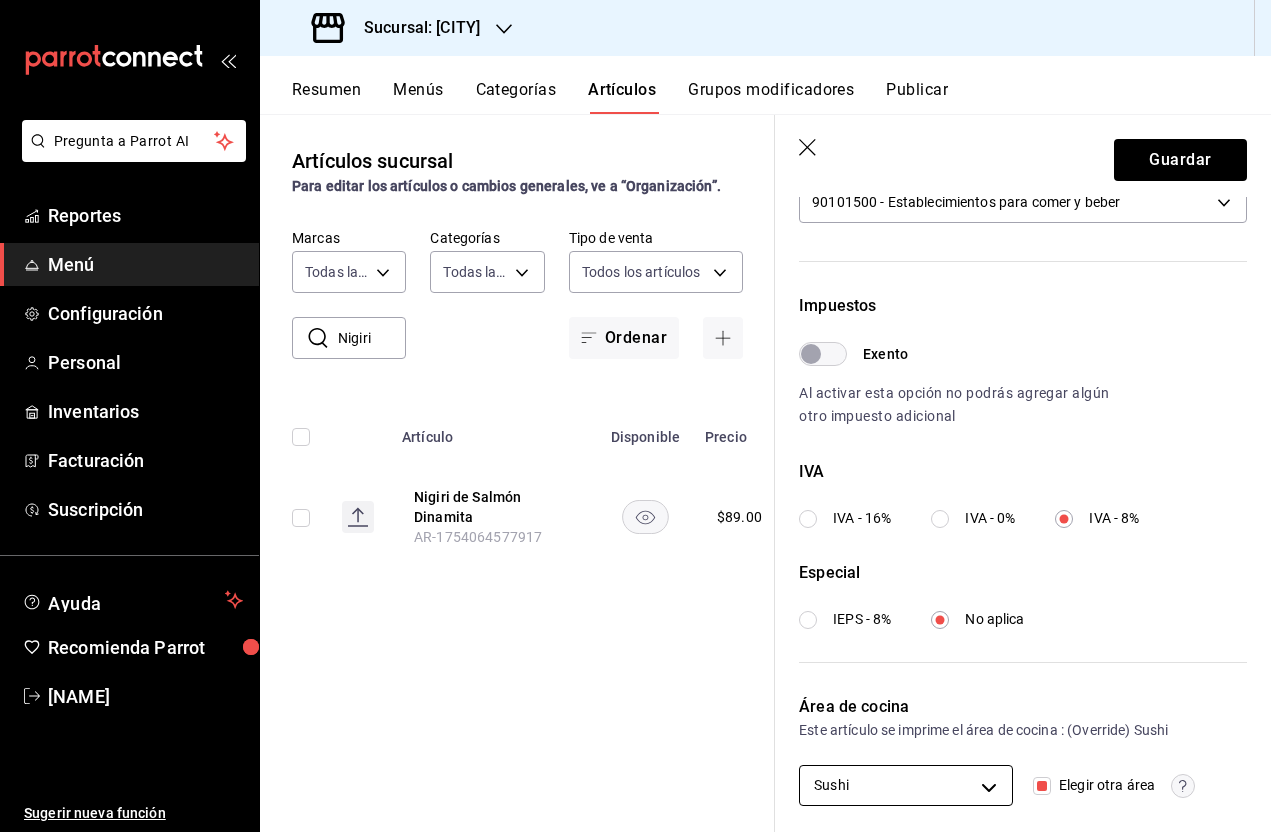 scroll, scrollTop: 510, scrollLeft: 0, axis: vertical 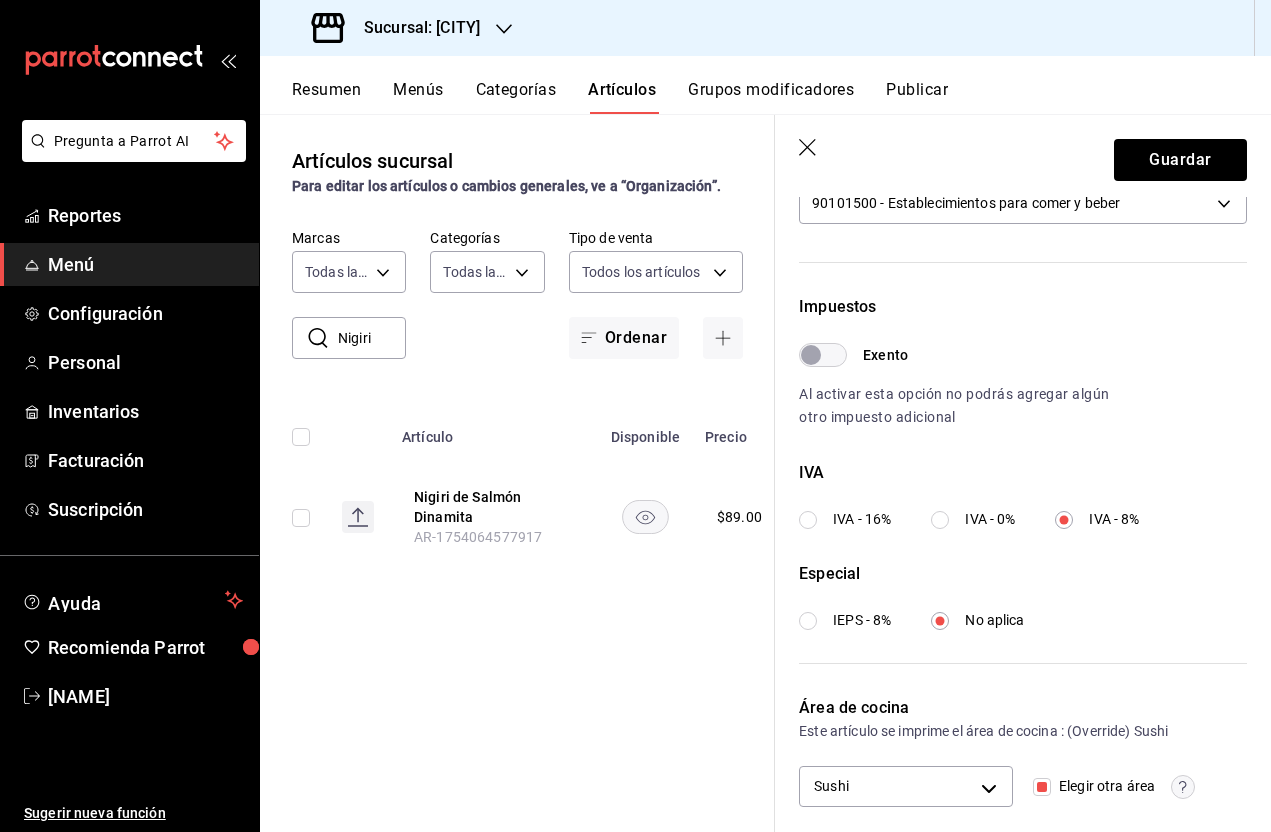 click on "Pregunta a Parrot AI Reportes   Menú   Configuración   Personal   Inventarios   Facturación   Suscripción   Ayuda Recomienda Parrot   Jorge García   Sugerir nueva función   Sucursal: Animal (Tijuana) Resumen Menús Categorías Artículos Grupos modificadores Publicar Artículos sucursal Para editar los artículos o cambios generales, ve a “Organización”. ​ Nigiri ​ Marcas Todas las marcas, Sin marca 98bba0fd-3ba1-42e0-bfa8-4188b5c89202 Categorías Todas las categorías, Sin categoría Tipo de venta Todos los artículos ALL Ordenar Artículo Disponible Precio Nigiri de Salmón Dinamita AR-1754064577917 $ 89.00 Guardar Editar artículo General Avanzada ¿Cómo se va a llamar? Nigiri de Salmón Dinamita 25 /40 ¿Cómo se va a llamar? Ingresa una descripción x 0 /125 ​ Foto JPG o PNG hasta 10 MB mínimo 320px y máximo 1144px. Te sugerimos incluir foto para evitar errores de publicación. Agrega una foto Tipo de venta Precio fijo Opción de modificador Venta por peso Precio $89.00 Categorías 16" at bounding box center [635, 416] 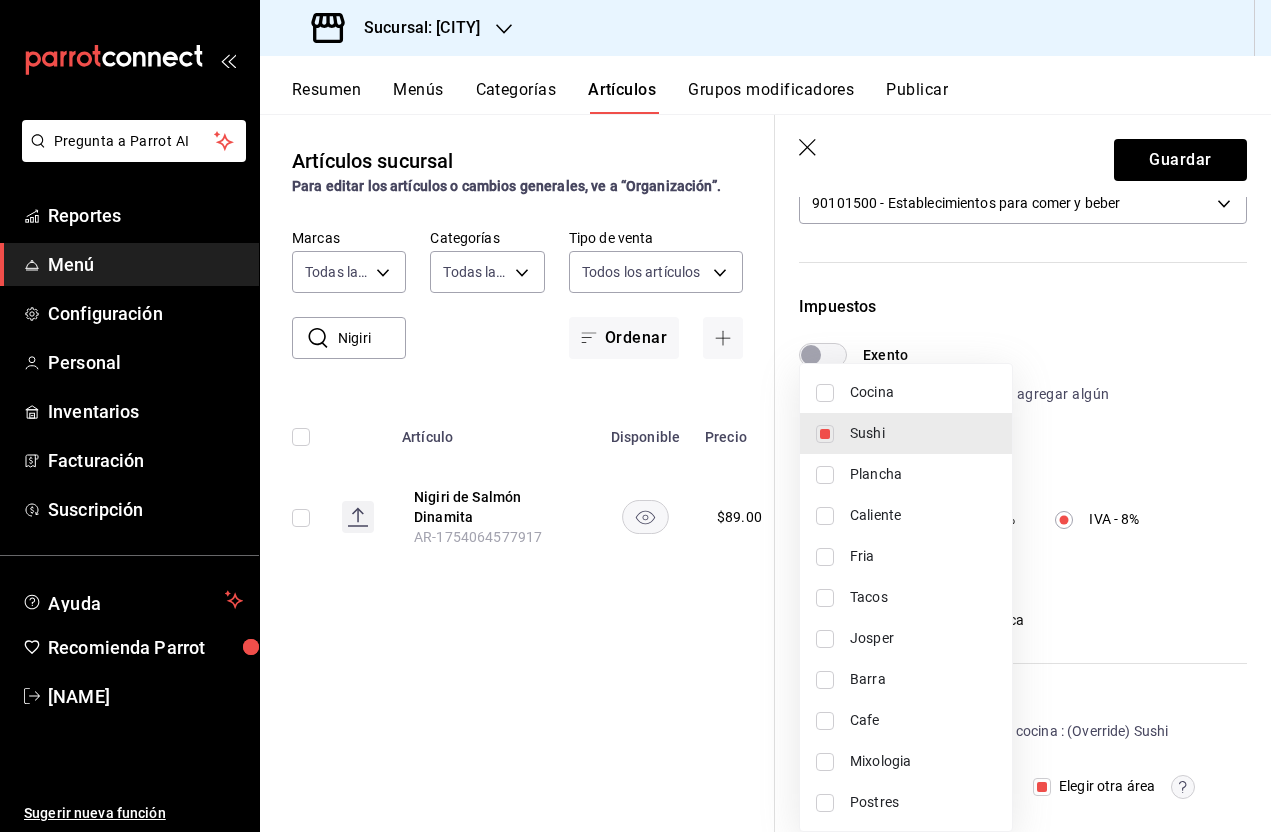 scroll, scrollTop: 506, scrollLeft: 0, axis: vertical 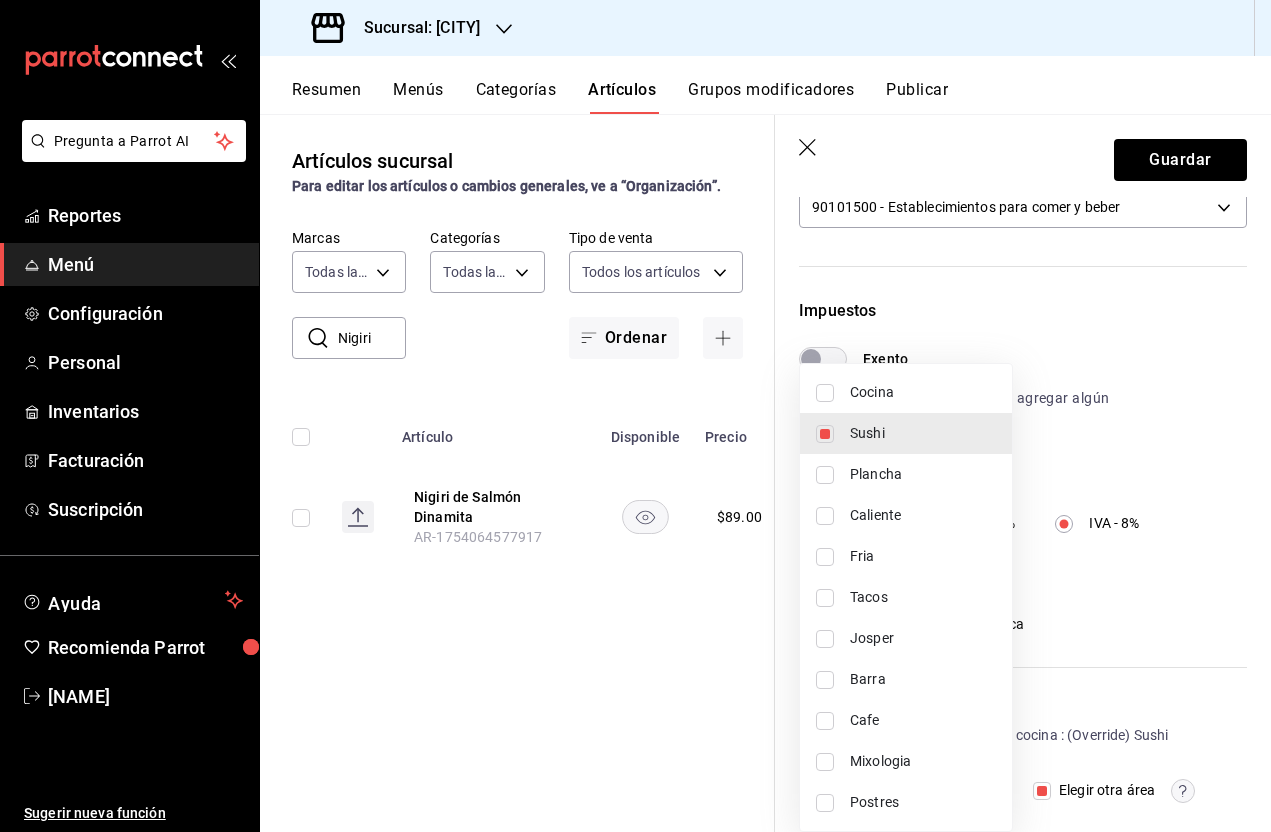 click at bounding box center [635, 416] 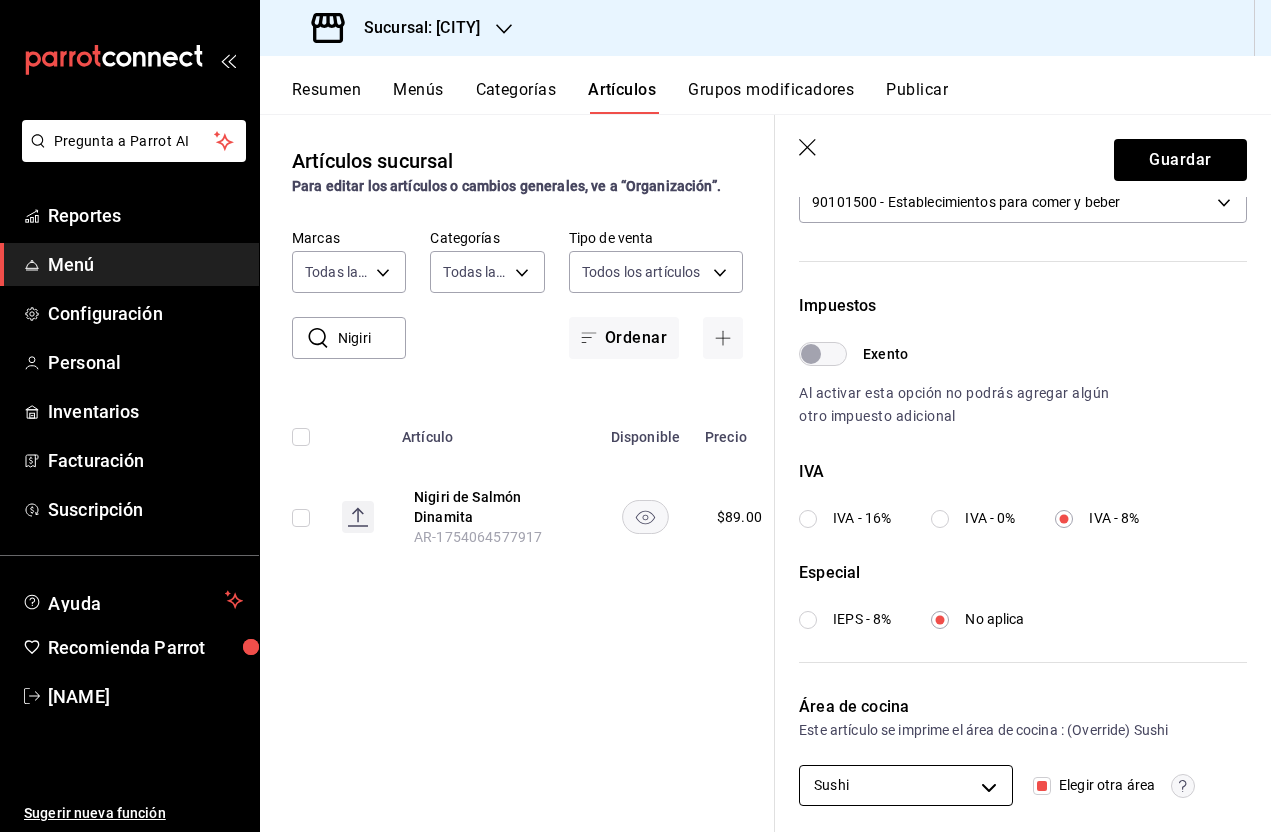 scroll, scrollTop: 510, scrollLeft: 0, axis: vertical 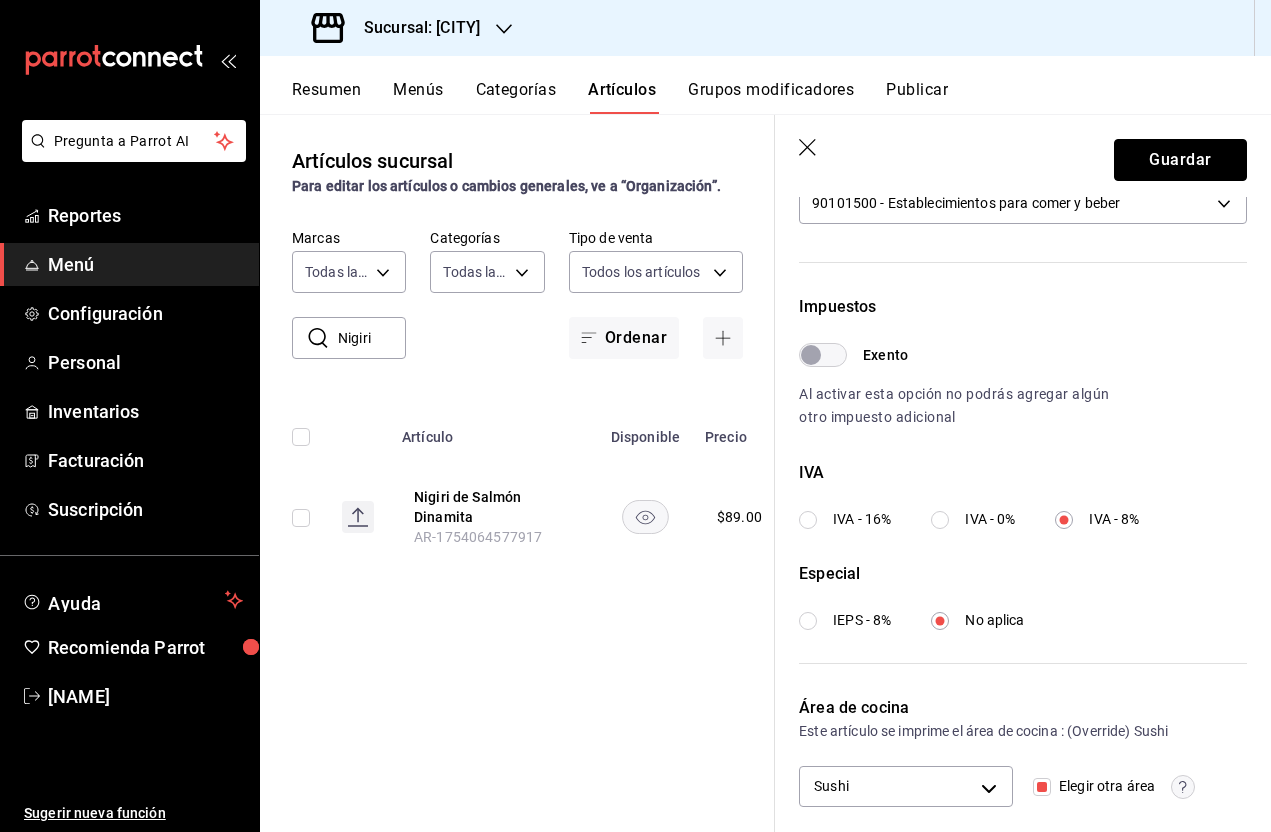click on "Guardar" at bounding box center [1180, 160] 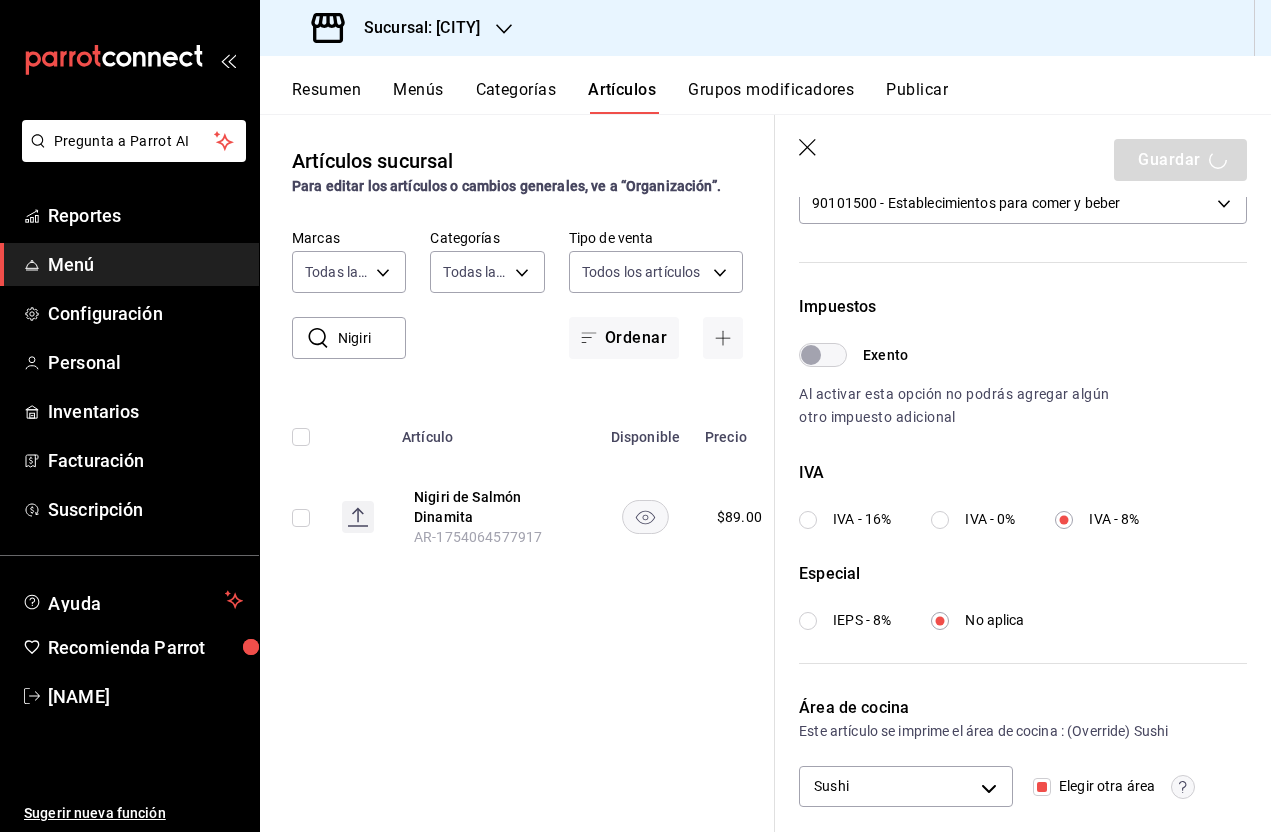 click on "Nigiri de Salmón Dinamita" at bounding box center (494, 507) 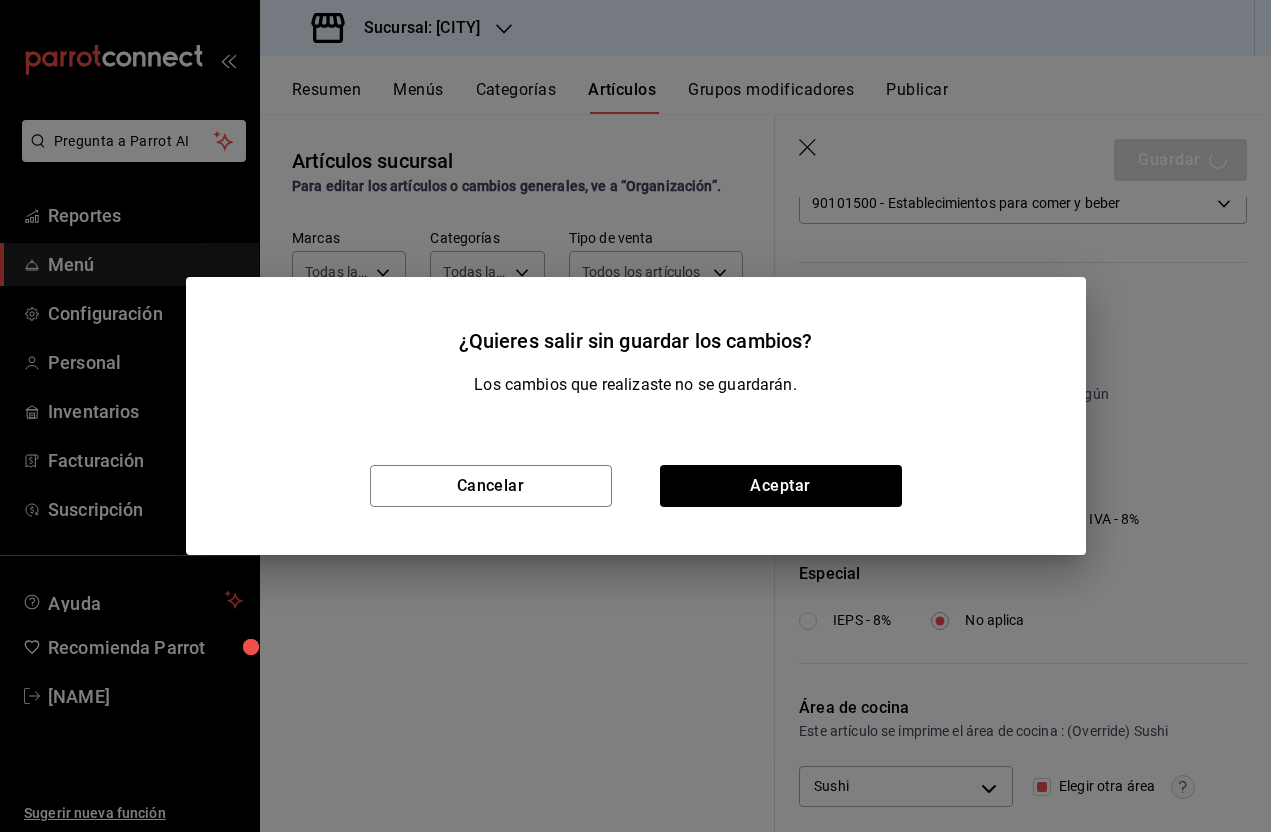 scroll, scrollTop: 506, scrollLeft: 0, axis: vertical 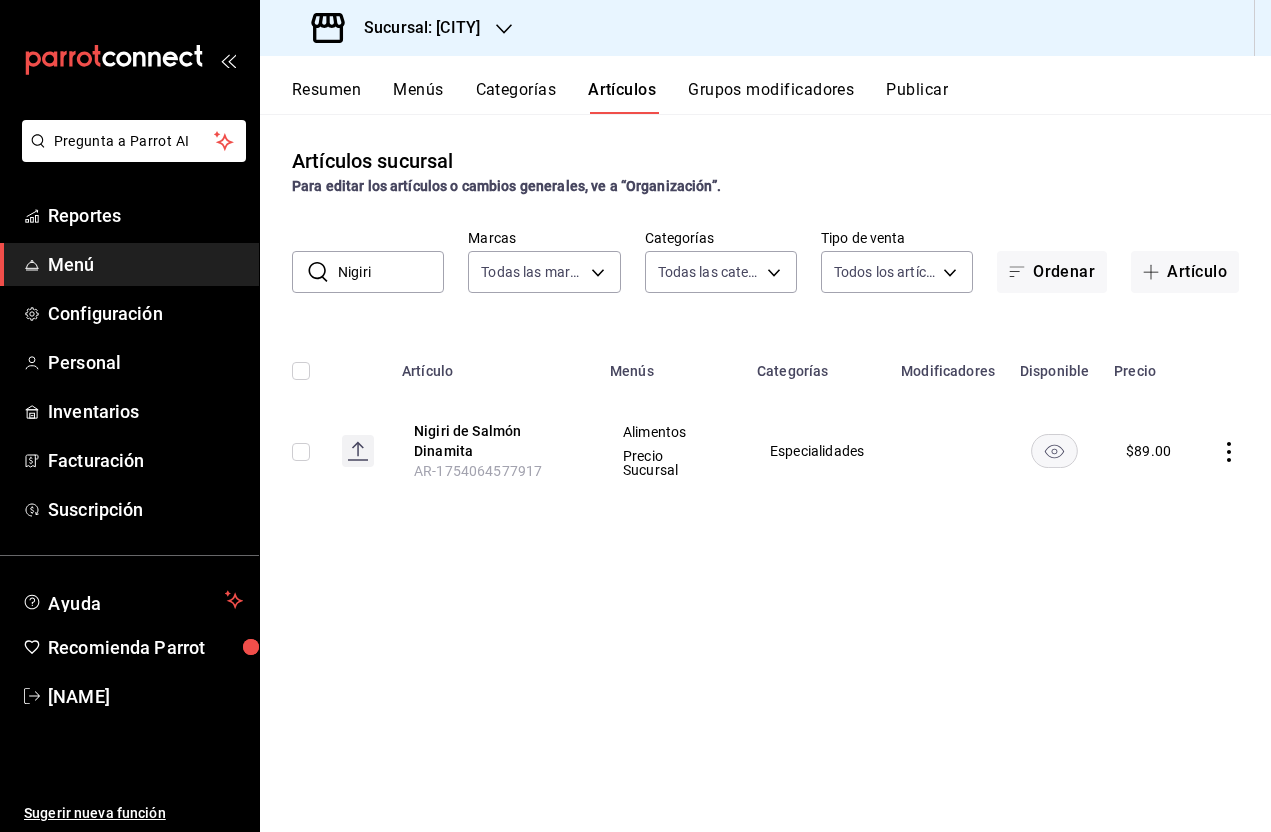 click on "Nigiri de Salmón Dinamita" at bounding box center (494, 441) 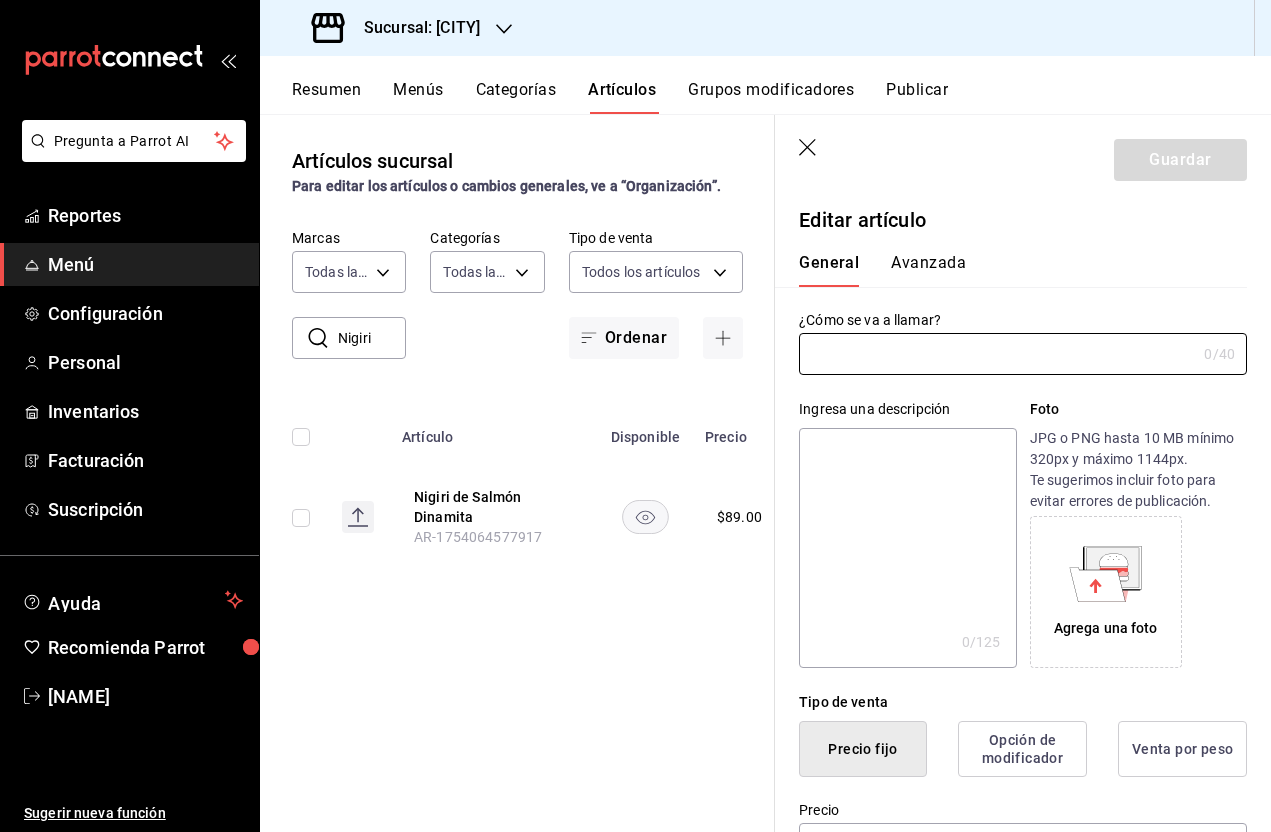 type on "Nigiri de Salmón Dinamita" 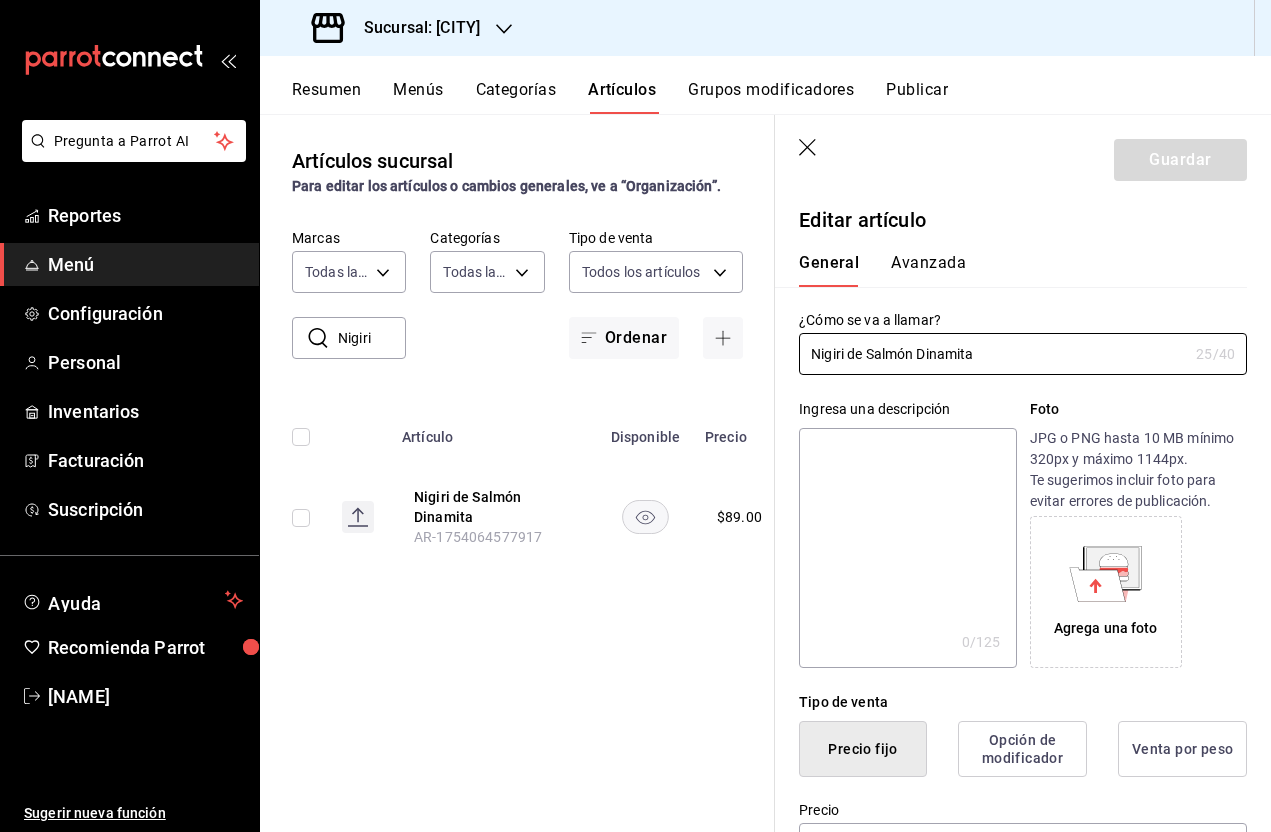 click on "Nigiri de Salmón Dinamita" at bounding box center [993, 354] 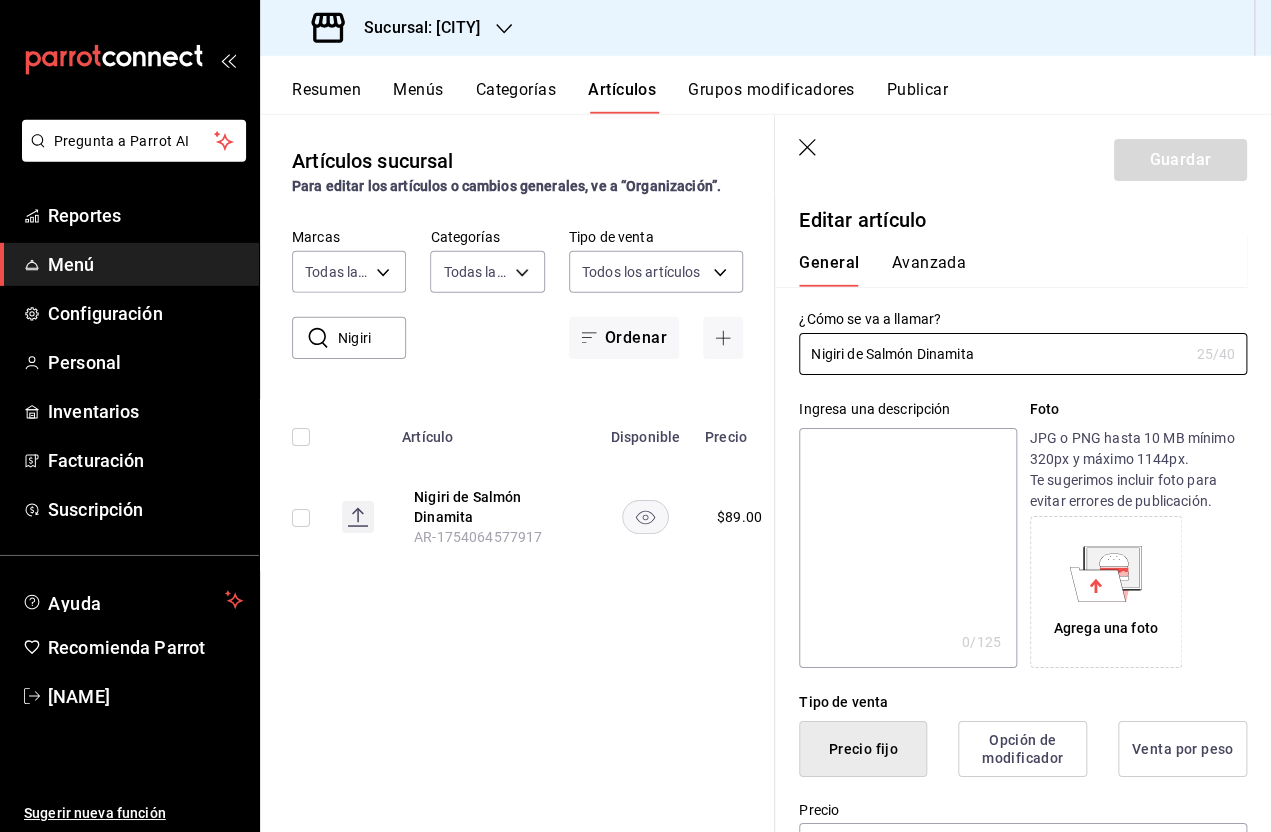scroll, scrollTop: 75, scrollLeft: 0, axis: vertical 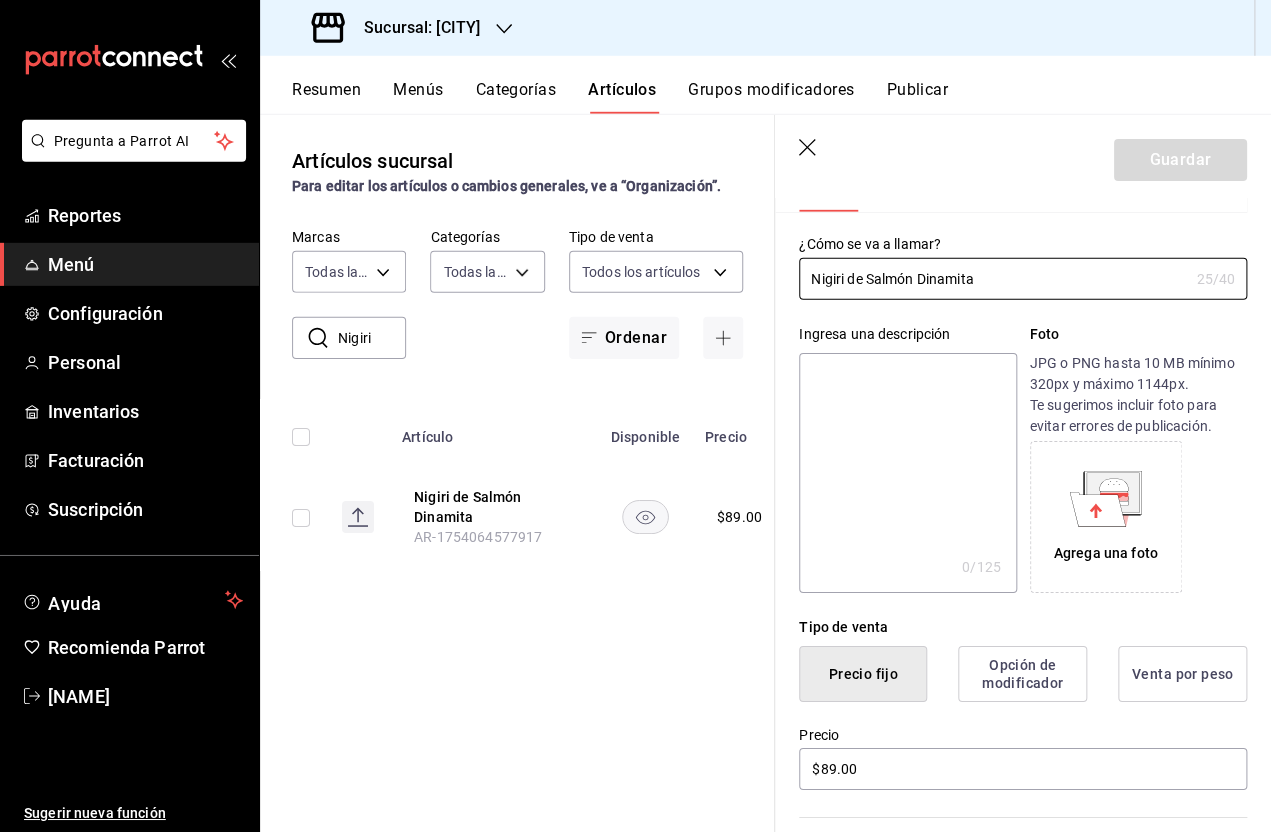 click on "Nigiri de Salmón Dinamita" at bounding box center [993, 279] 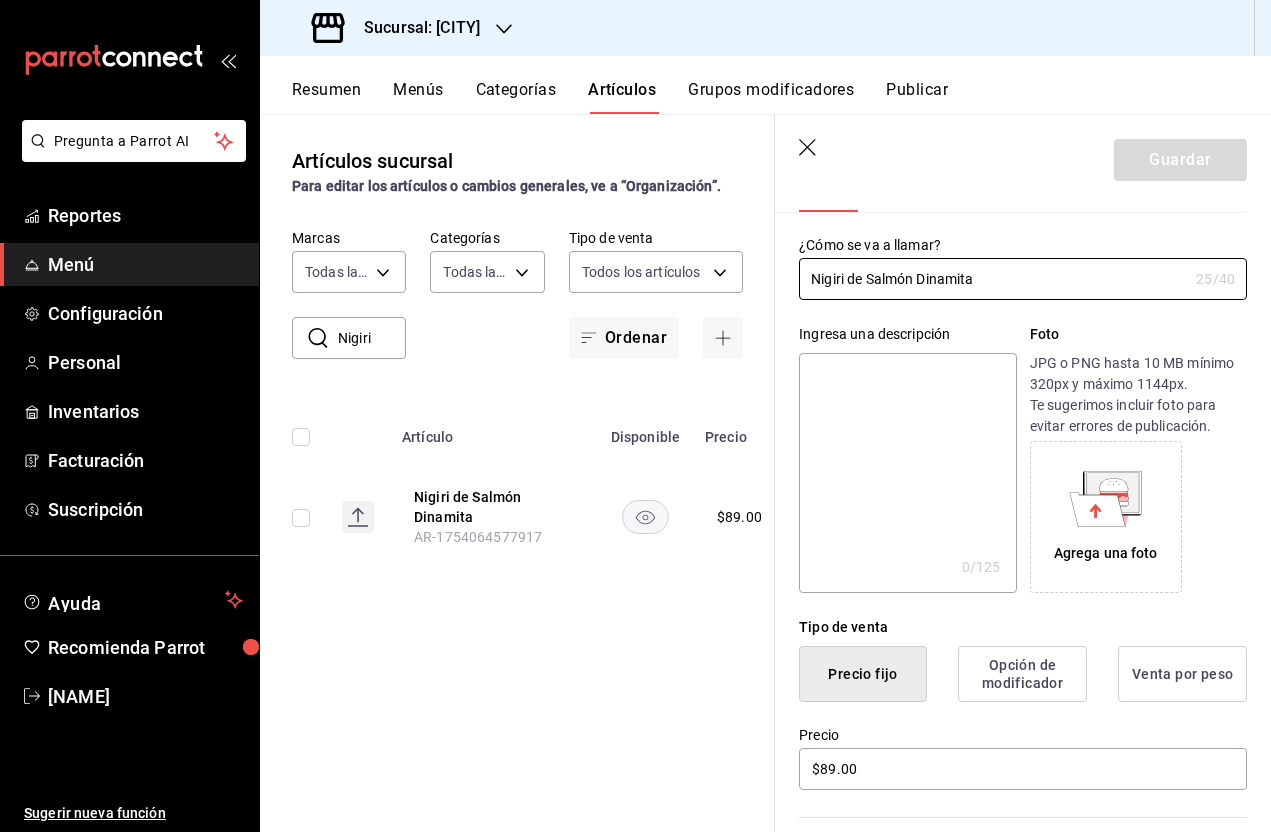 click 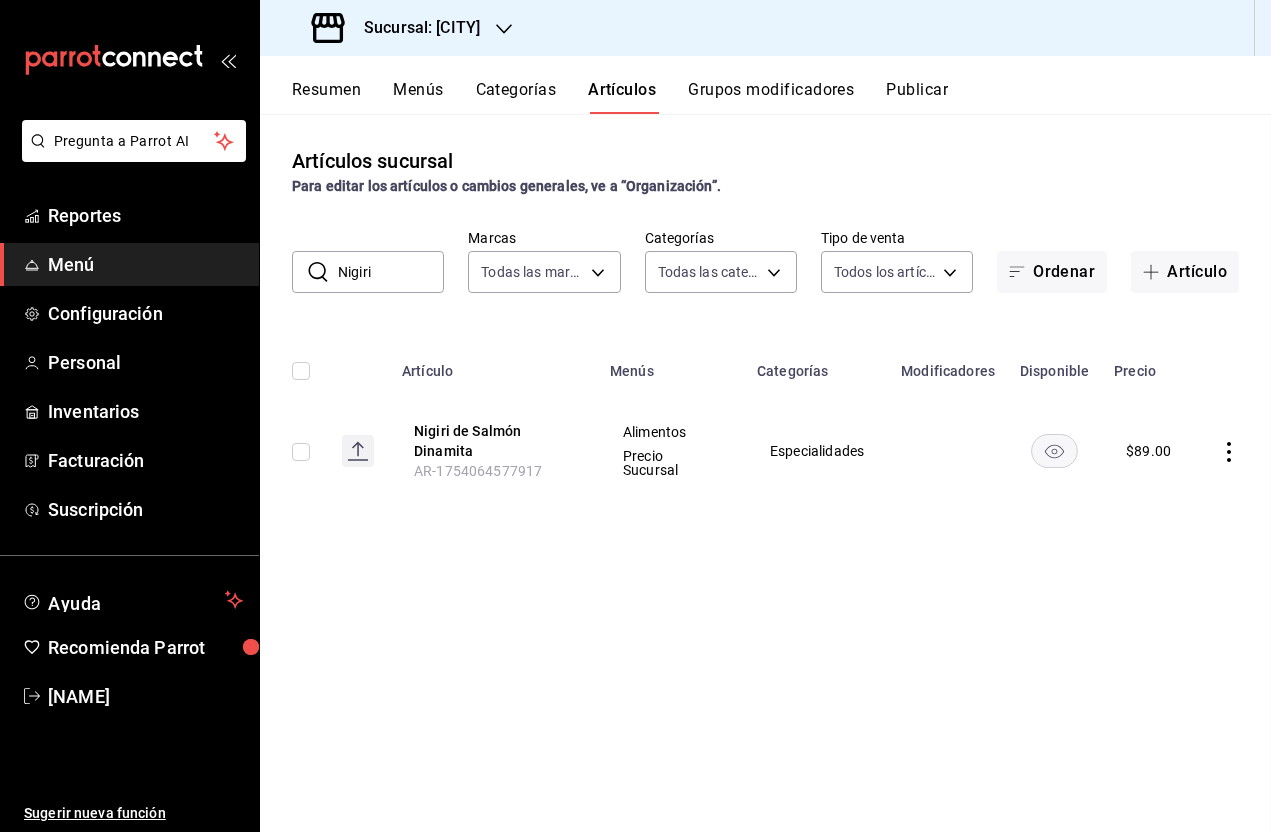 scroll, scrollTop: 0, scrollLeft: 0, axis: both 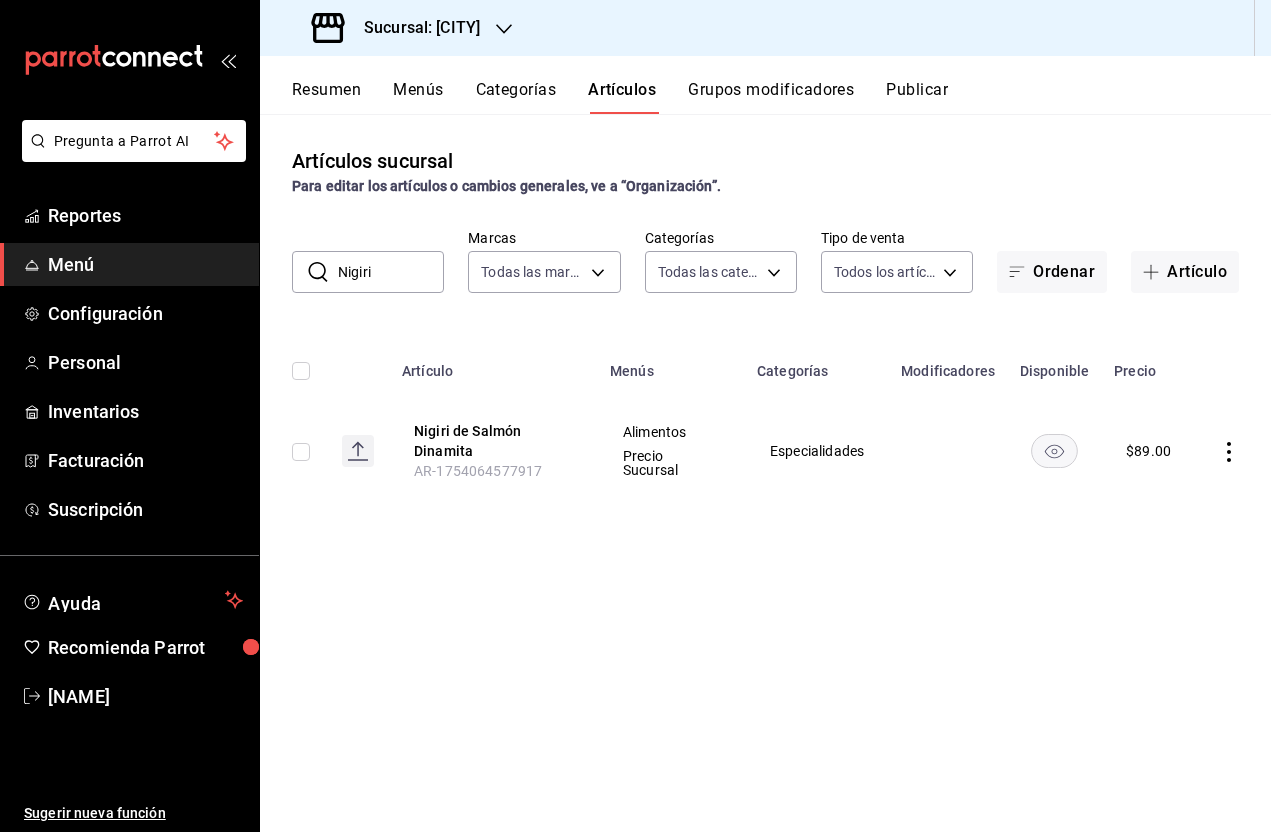 click on "Publicar" at bounding box center [917, 97] 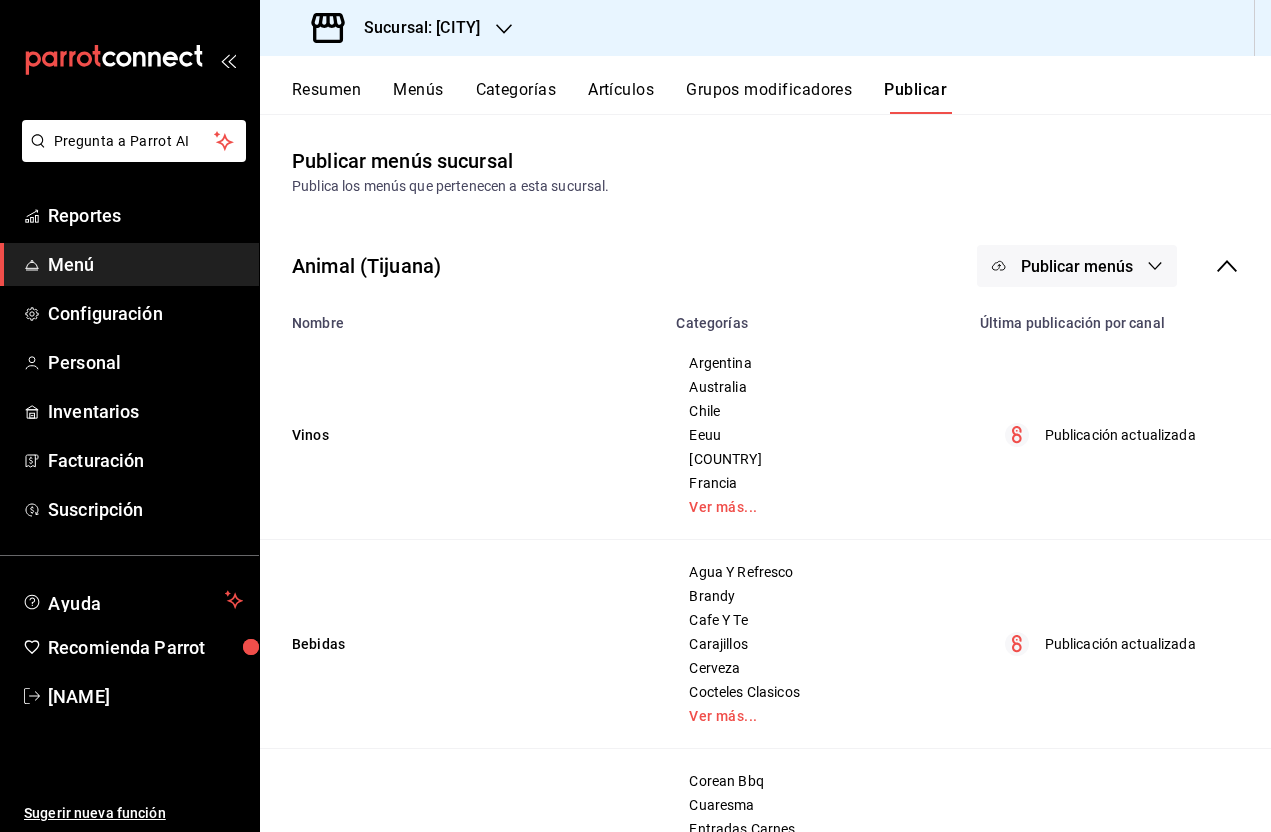 click on "Publicar menús" at bounding box center [1077, 266] 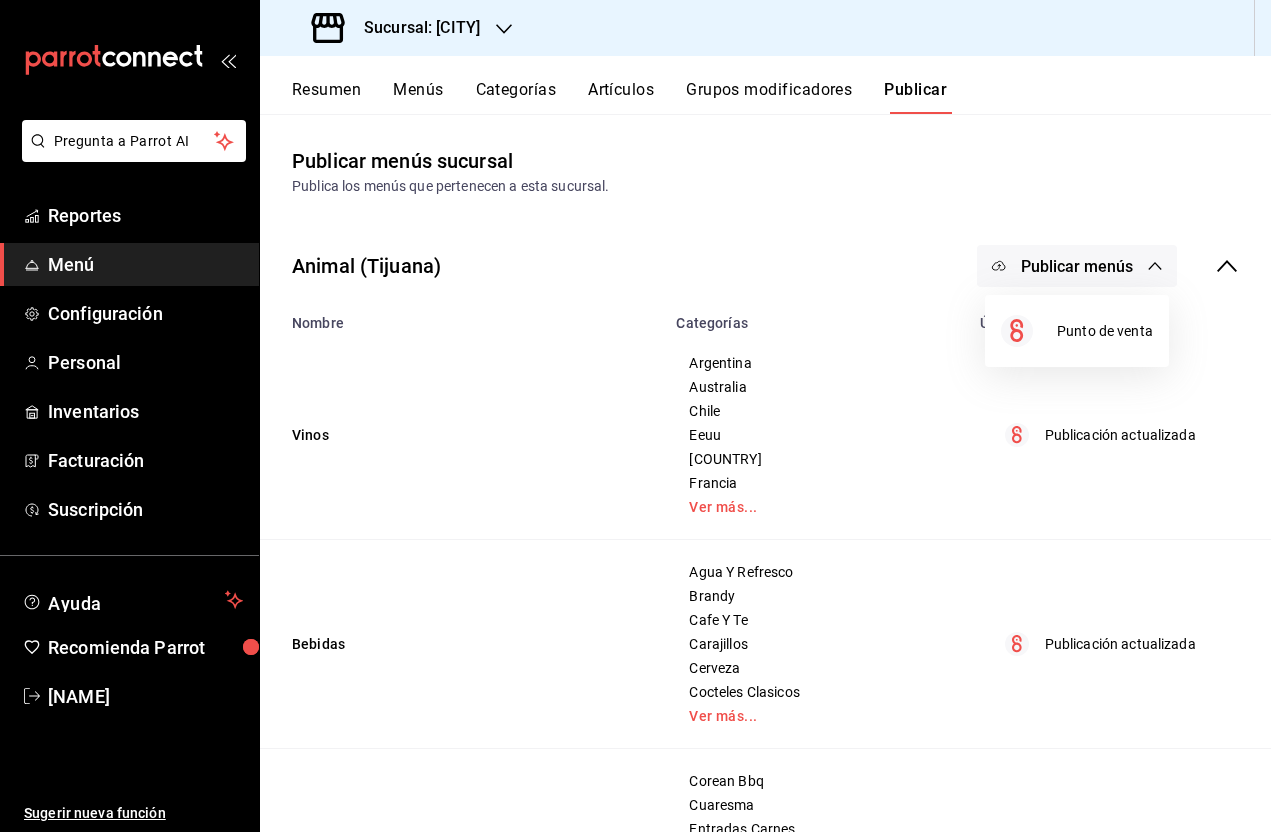 click on "Punto de venta" at bounding box center (1105, 331) 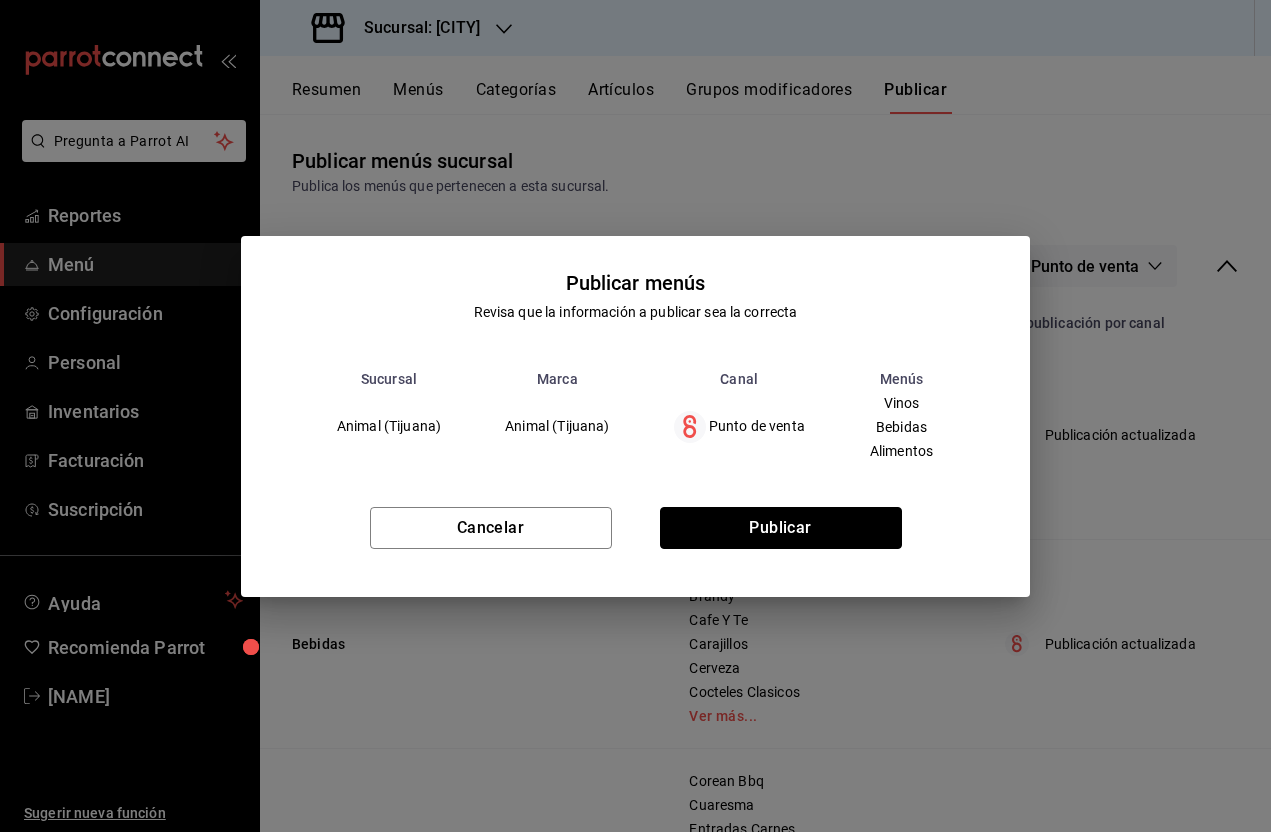 click on "Publicar" at bounding box center [781, 528] 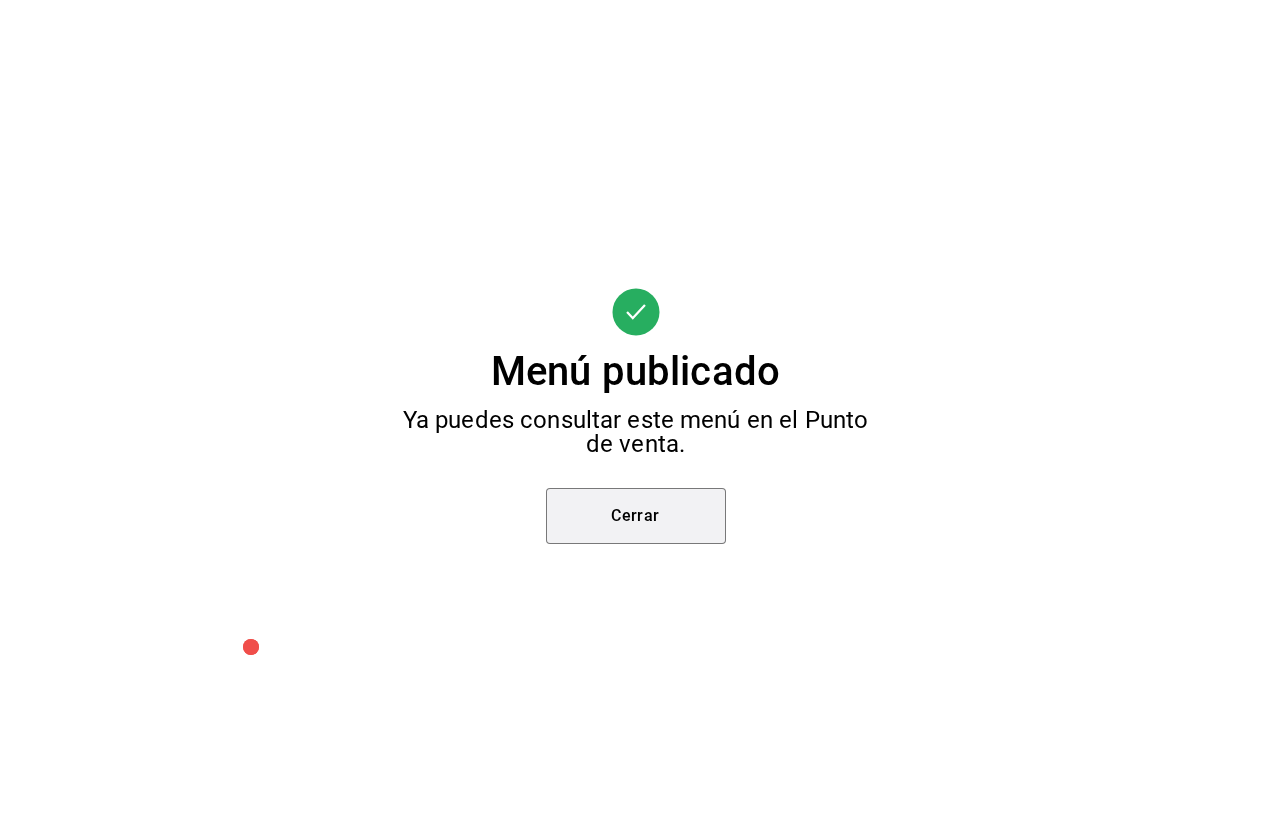 click on "Cerrar" at bounding box center [636, 516] 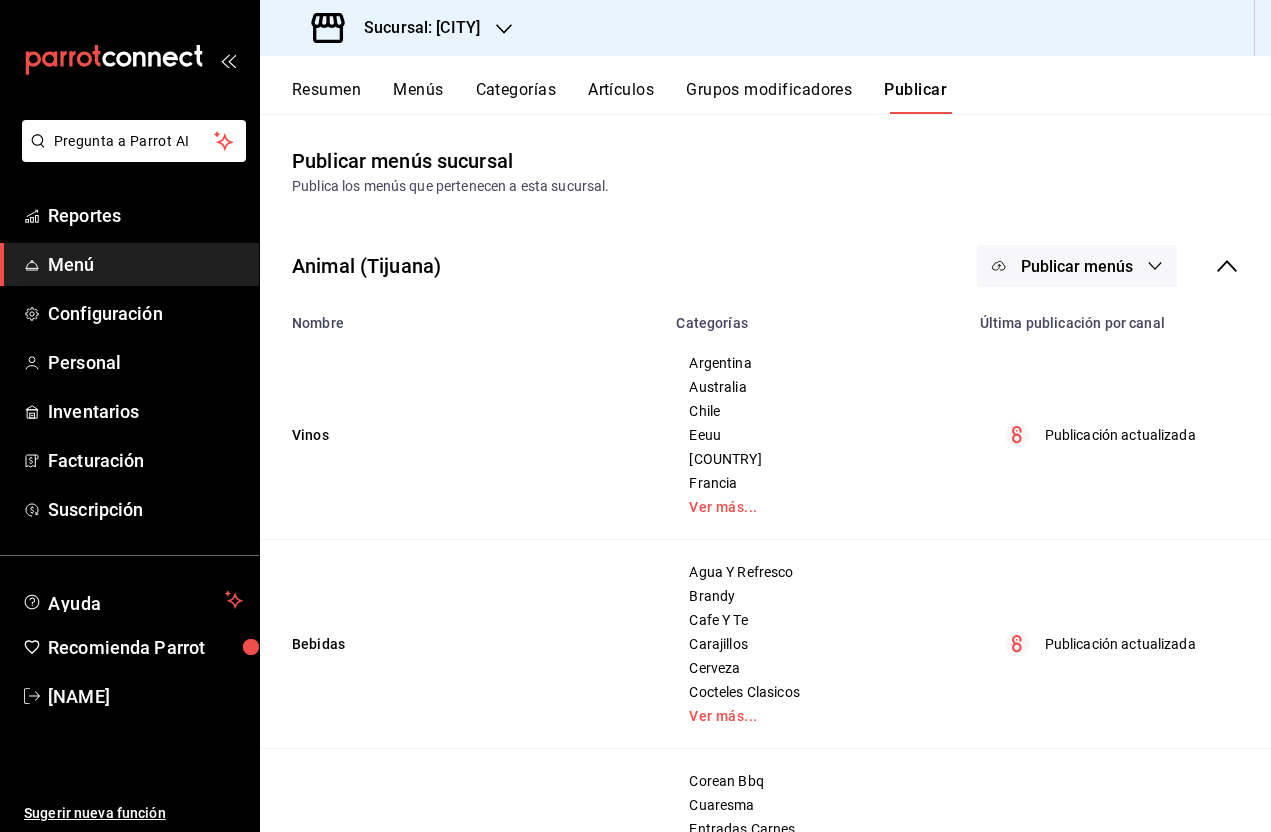 click on "Menús" at bounding box center [418, 97] 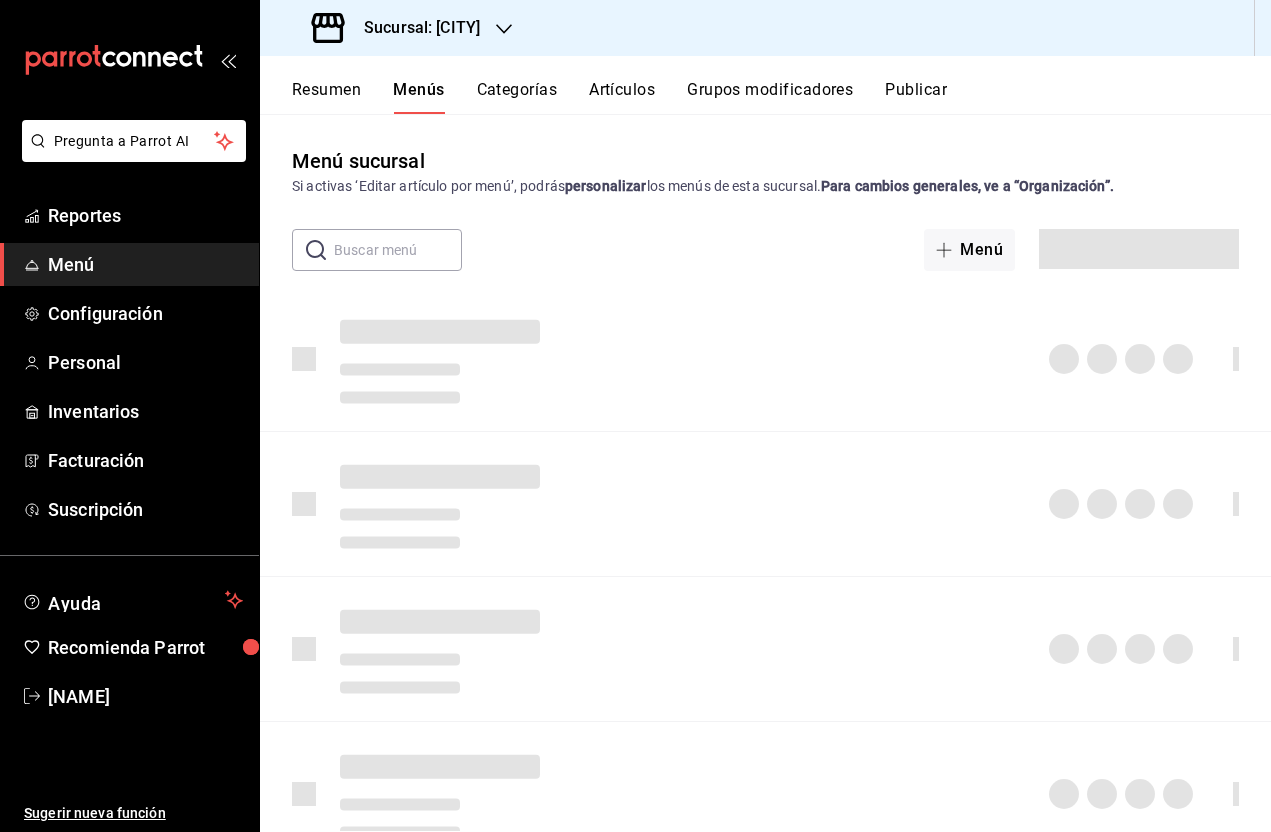 click on "Artículos" at bounding box center [622, 97] 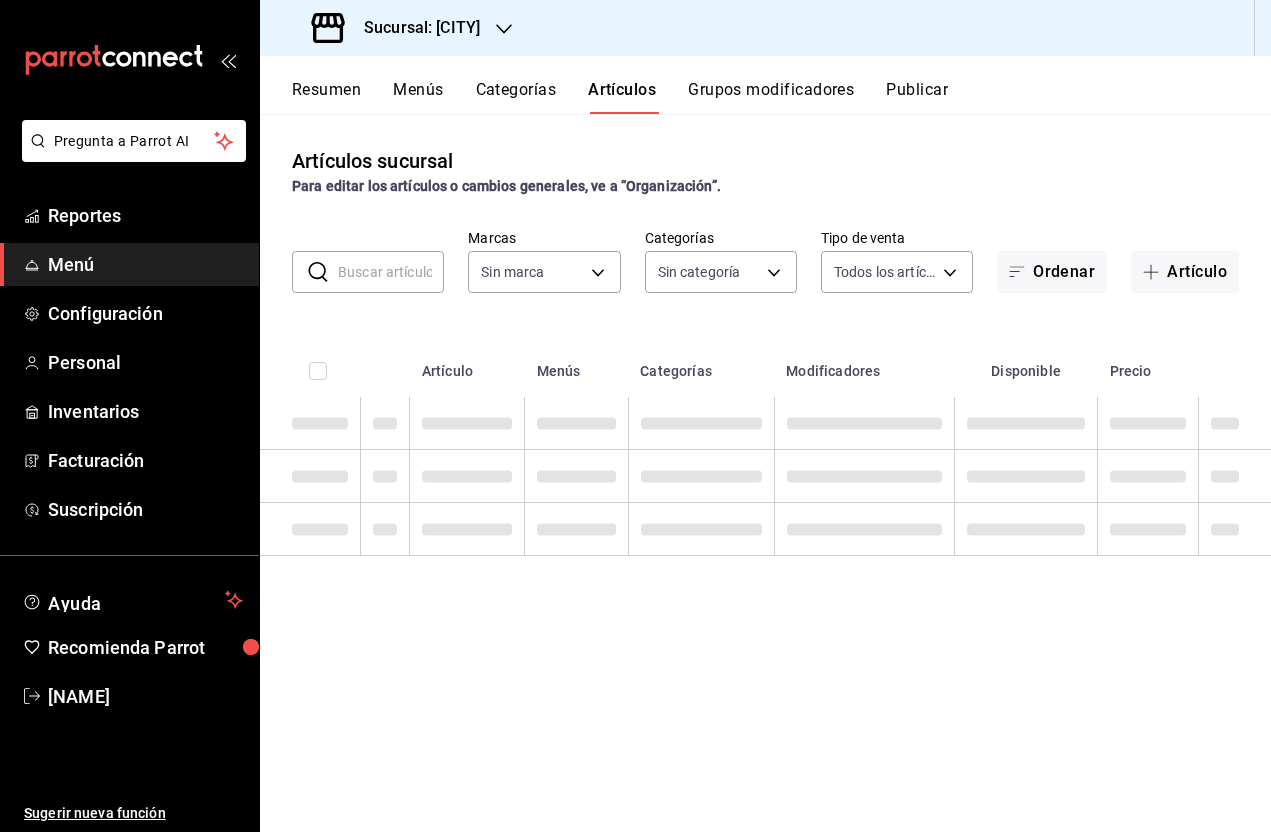 click at bounding box center (391, 272) 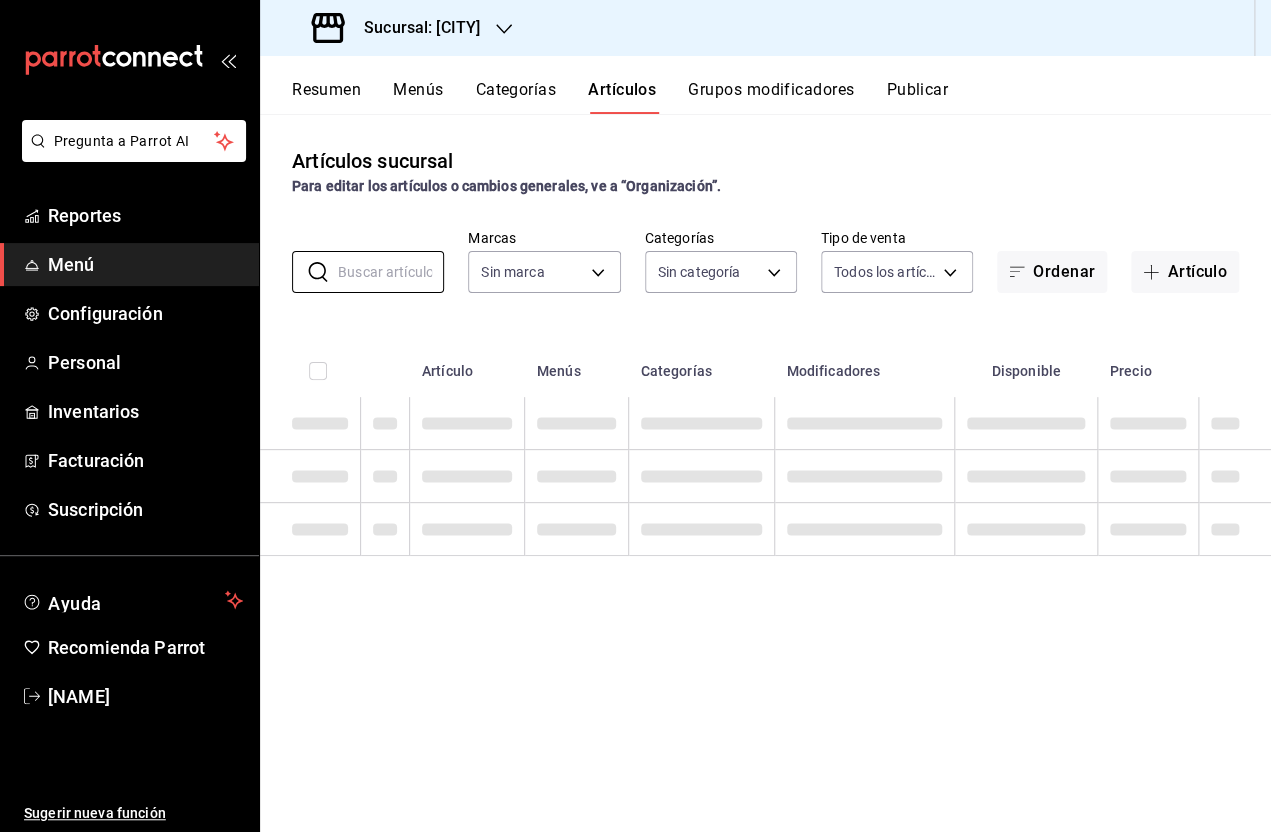 type on "D" 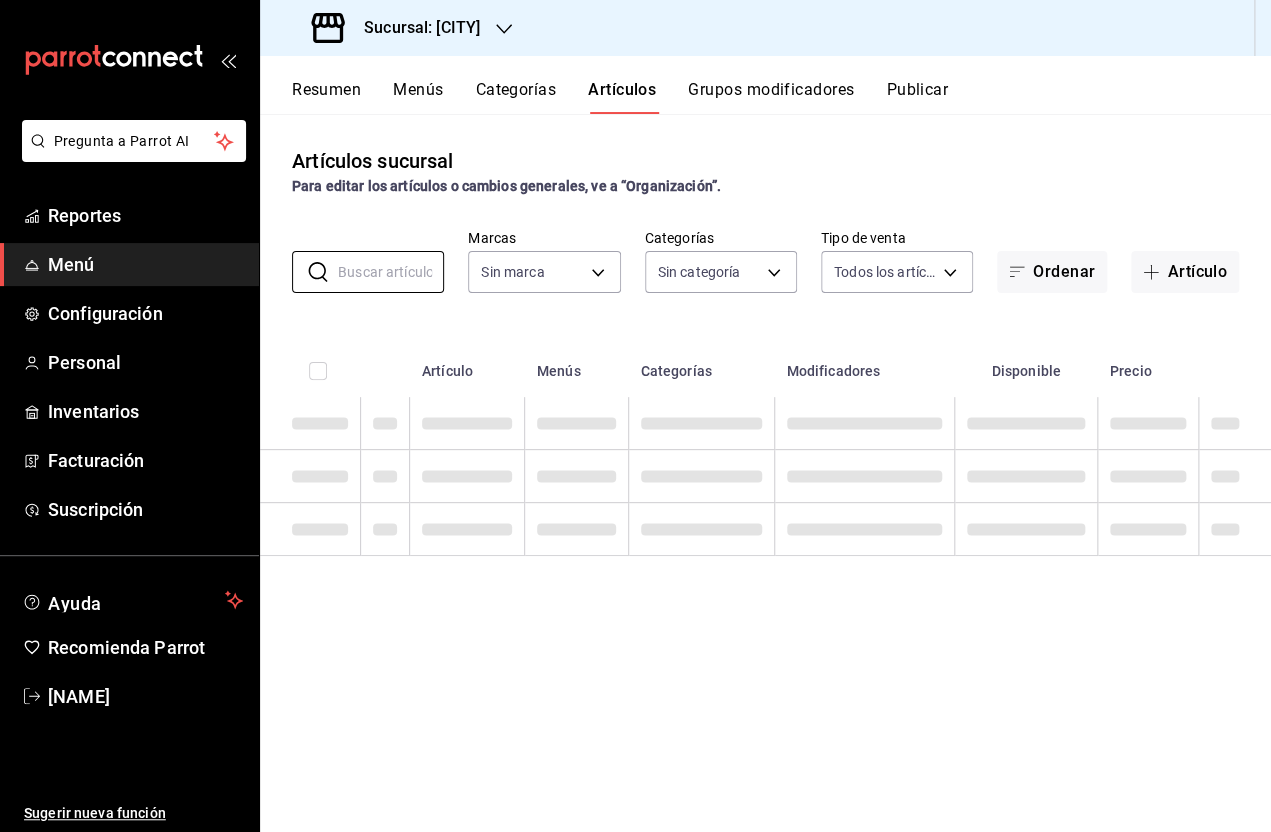 type on "96d07005-5fc6-4ee6-aacf-f364d001c892,70367597-e67a-4a0b-ac4f-a9efdea329e3,bdcf3141-2d37-4a54-8cc8-4a3e13107dd5,f81b02eb-f8ed-4f0f-ad60-b084855aabbc,5cb79e97-60a1-451c-a2f8-1d3b404cca5e,ebabb5f6-62a7-4dcb-ae47-0bc3c2da31af,9bab006d-9945-4fcd-ad53-61b1bcc7b17a,c87cea44-5c45-405a-964d-3edb4f6be91a,209e9270-aae5-49cd-8963-05575cc03adf,eed0818e-7a83-4725-9e4f-a7127069cc11,09c53af0-a38b-4098-b775-79d2acbd831f,17485560-50d3-42c4-bb26-482dc61af93e,01a99edd-9247-49db-abc6-70d112e303d5,e9b784f2-d78a-46d3-9d3e-968196ac3782,f7b334b8-32ed-42cb-aafe-e7da62af99bf,cbe8dd9e-e21f-418b-bc17-a281ed7a903c,9a261444-5fa1-4ef3-9eb7-177fec88a70f,ffcda660-a678-4814-bab3-c3c167f985e5,dd9ac0fd-4f02-48d0-8481-0678c9f14c38,498ded7c-4d51-4e5d-8cf5-2a9ffbc0c564,73256a17-92eb-45ce-a6b1-4aea197efe59,7f5b4819-c4de-4332-a82b-e6f9a511467d,2faadc3d-ccb6-4ce6-8cc0-8ca577569187,533081d9-3e5e-400a-9853-449ab9b45bf4,59cf48d1-23ca-42ed-b0d3-d83044b63050,3e82d3b0-9bab-4718-bc12-2b43b18c183f,a3351ffc-e96b-4085-89b1-6a4a48c150c5,abe62eac-96d6-4d43-95e..." 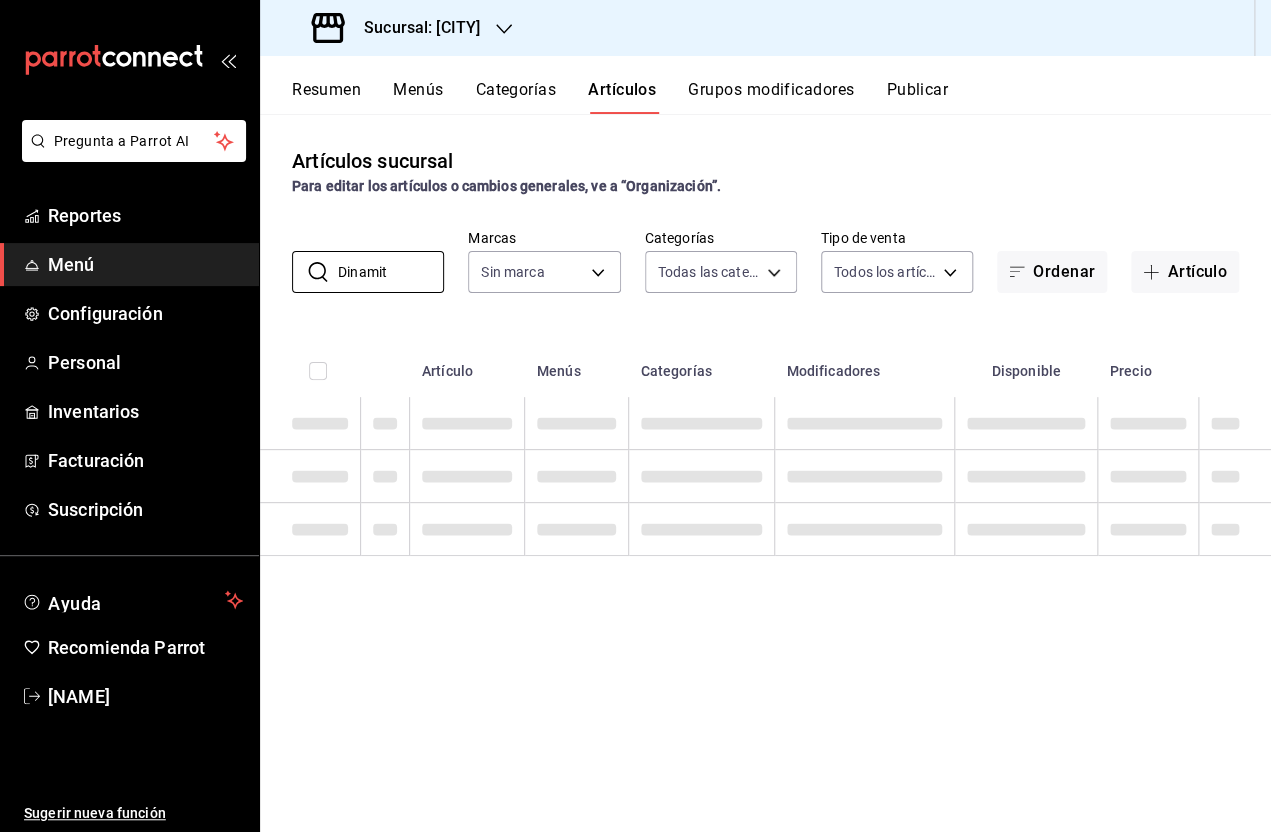 type on "Dinamita" 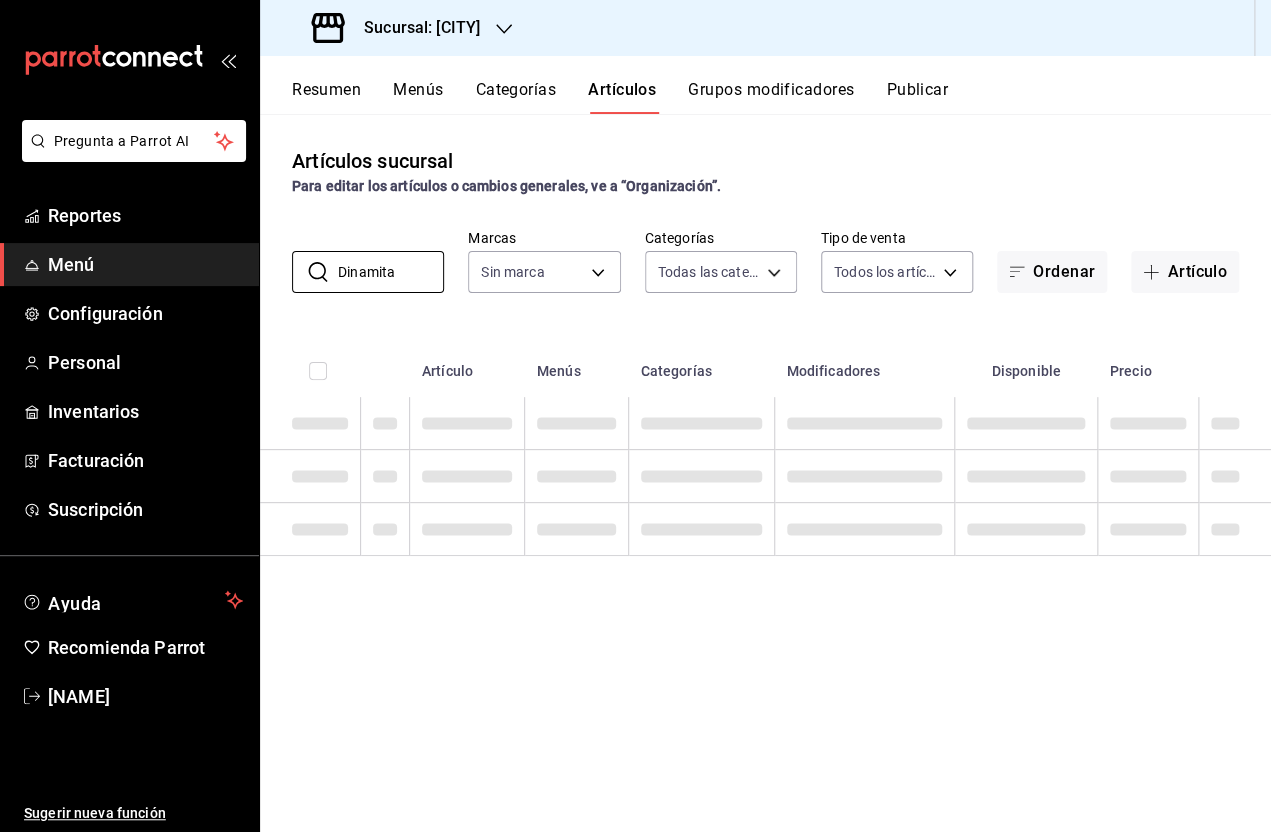 type on "98bba0fd-3ba1-42e0-bfa8-4188b5c89202" 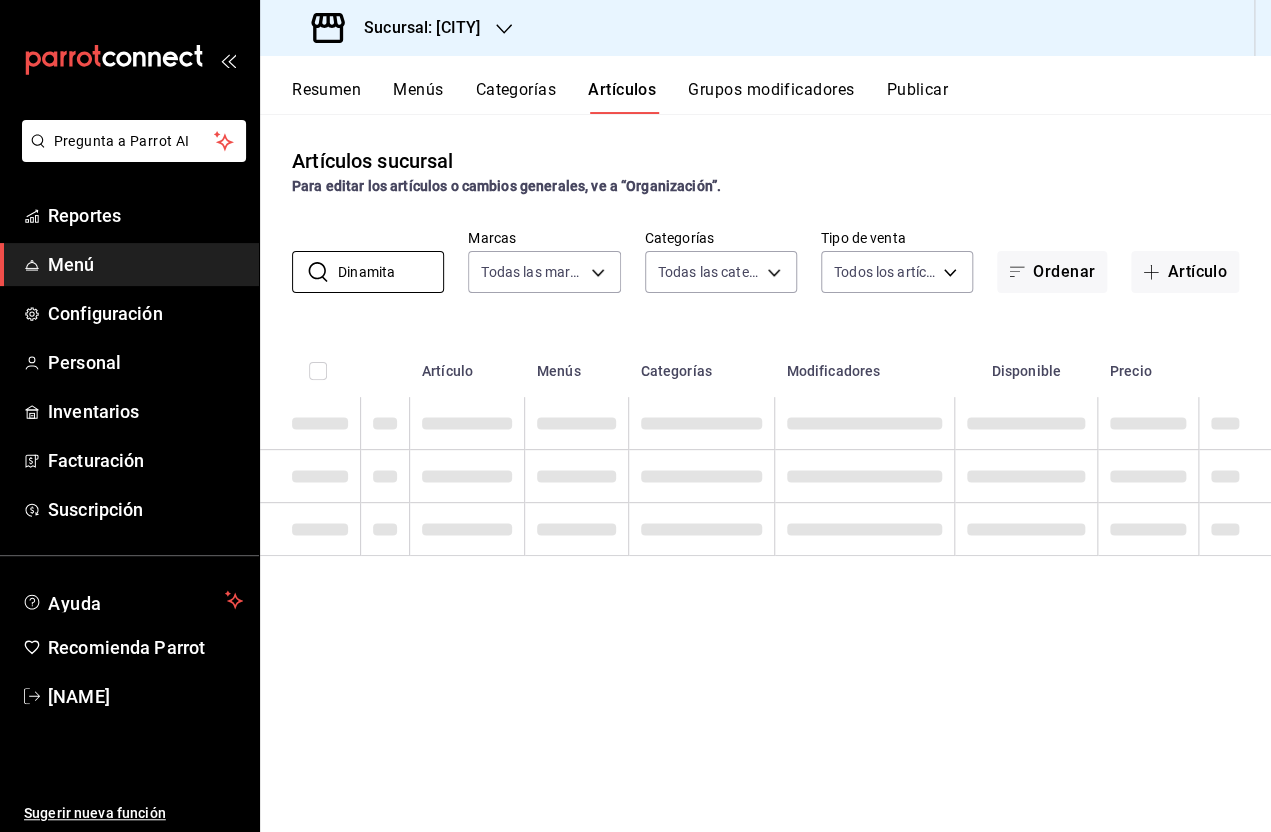click on "Artículos sucursal Para editar los artículos o cambios generales, ve a “Organización”." at bounding box center (765, 171) 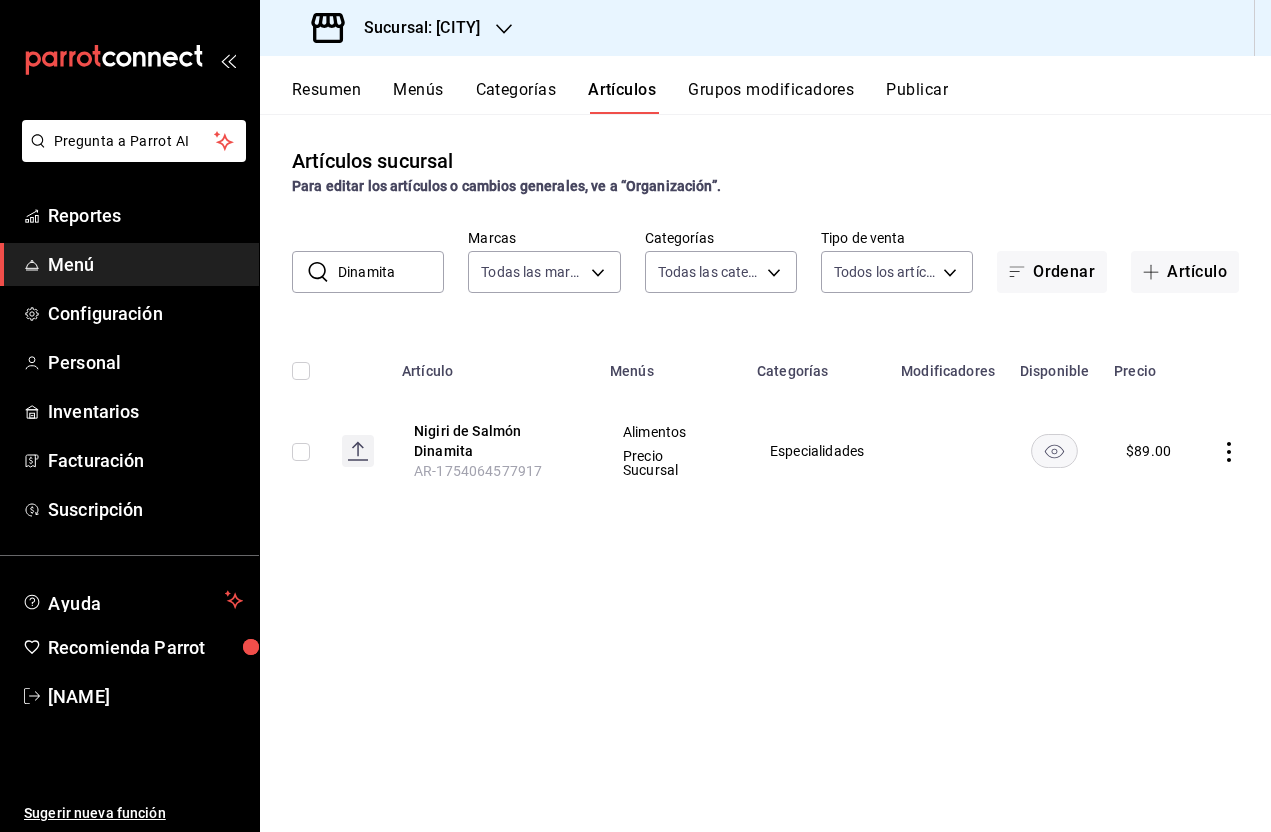 click on "Dinamita" at bounding box center [391, 272] 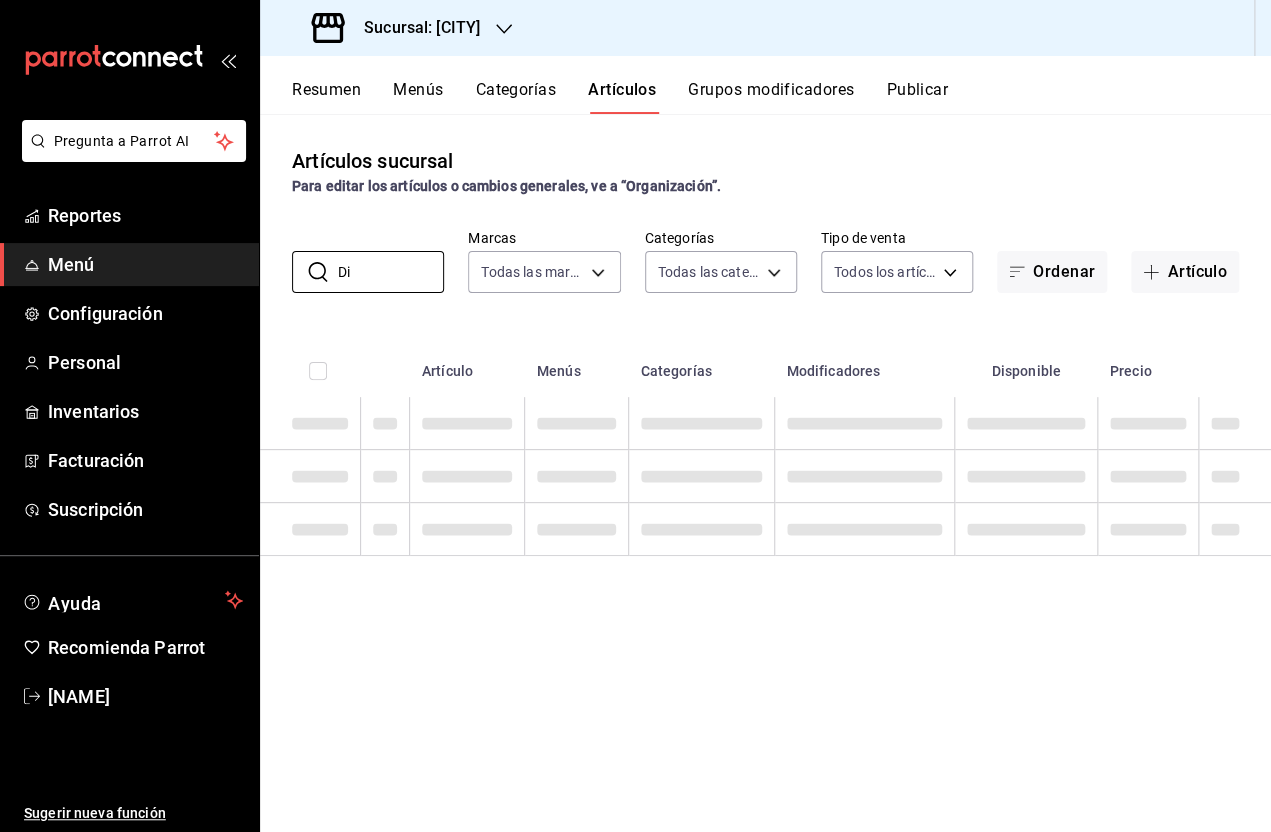 type on "D" 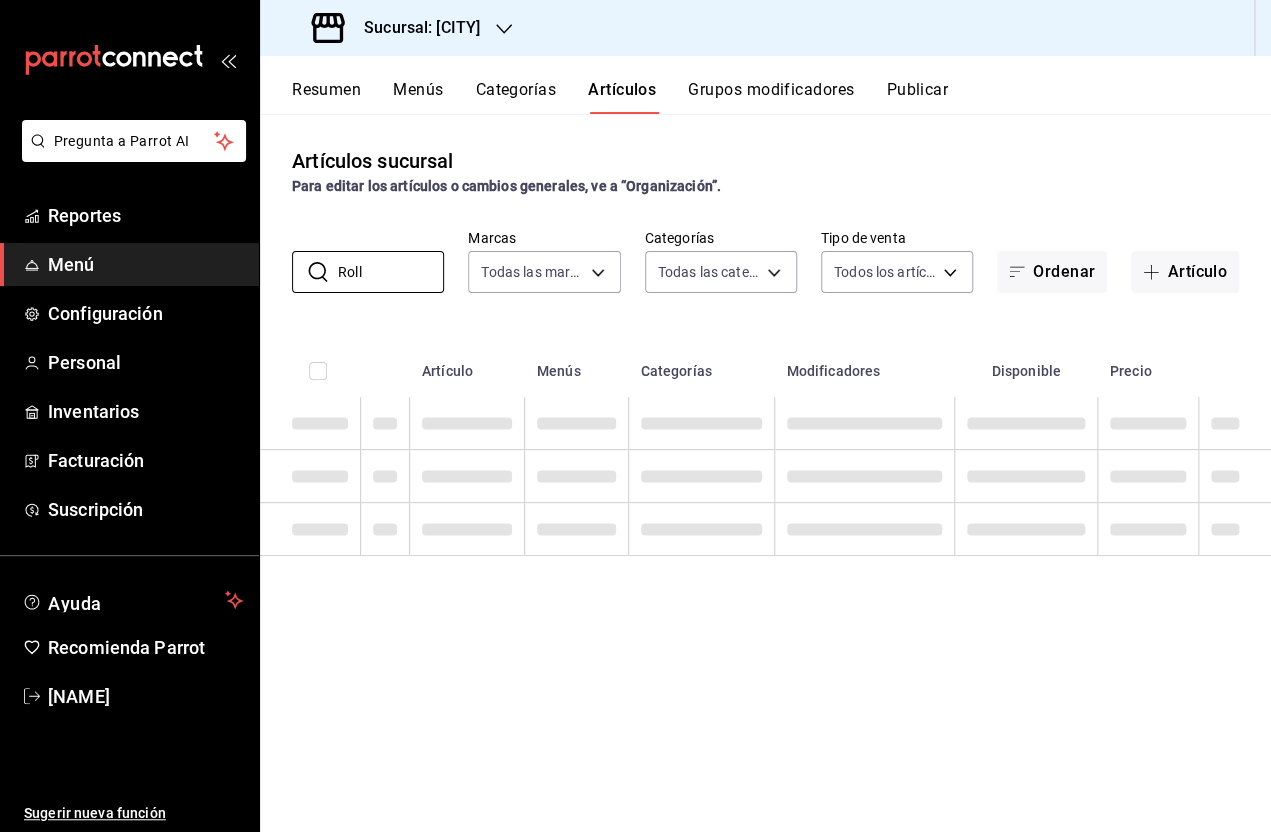 type on "Roll" 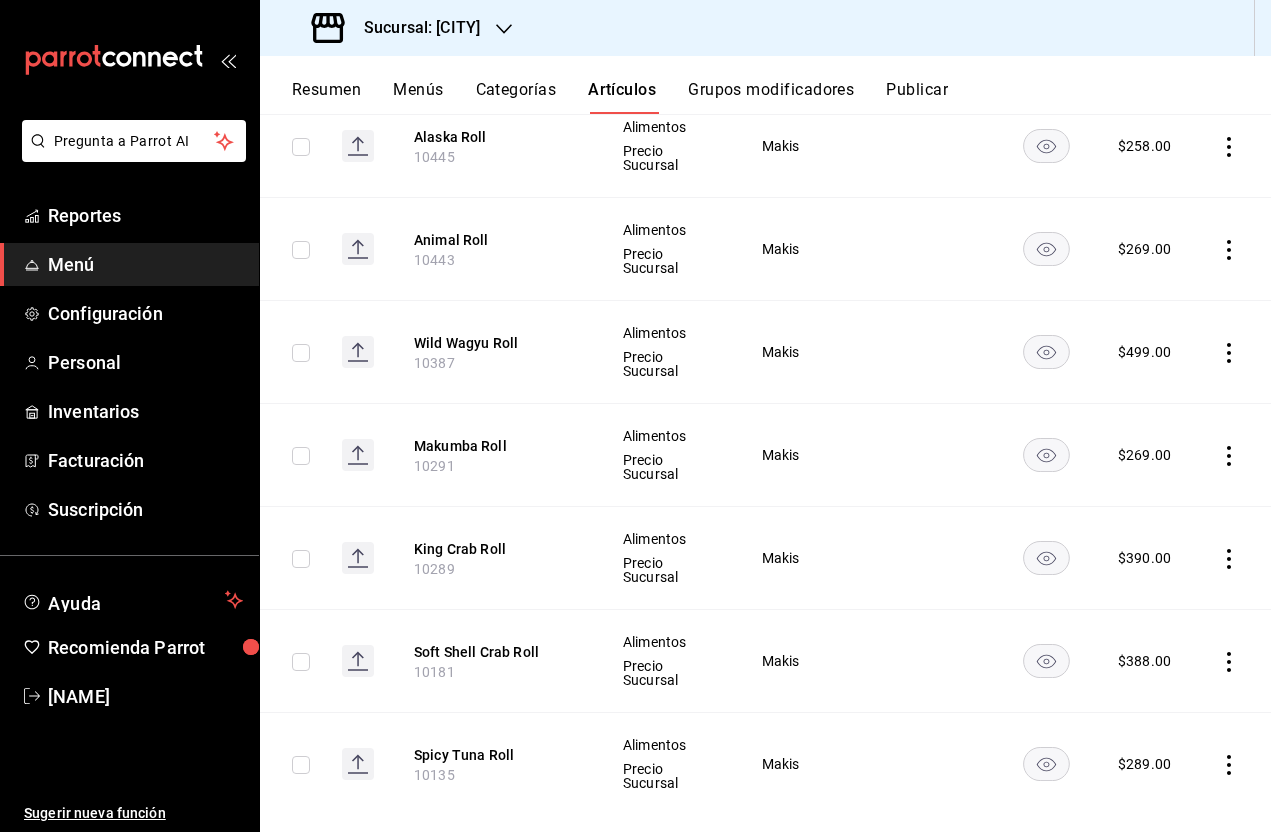 scroll, scrollTop: 1021, scrollLeft: 0, axis: vertical 